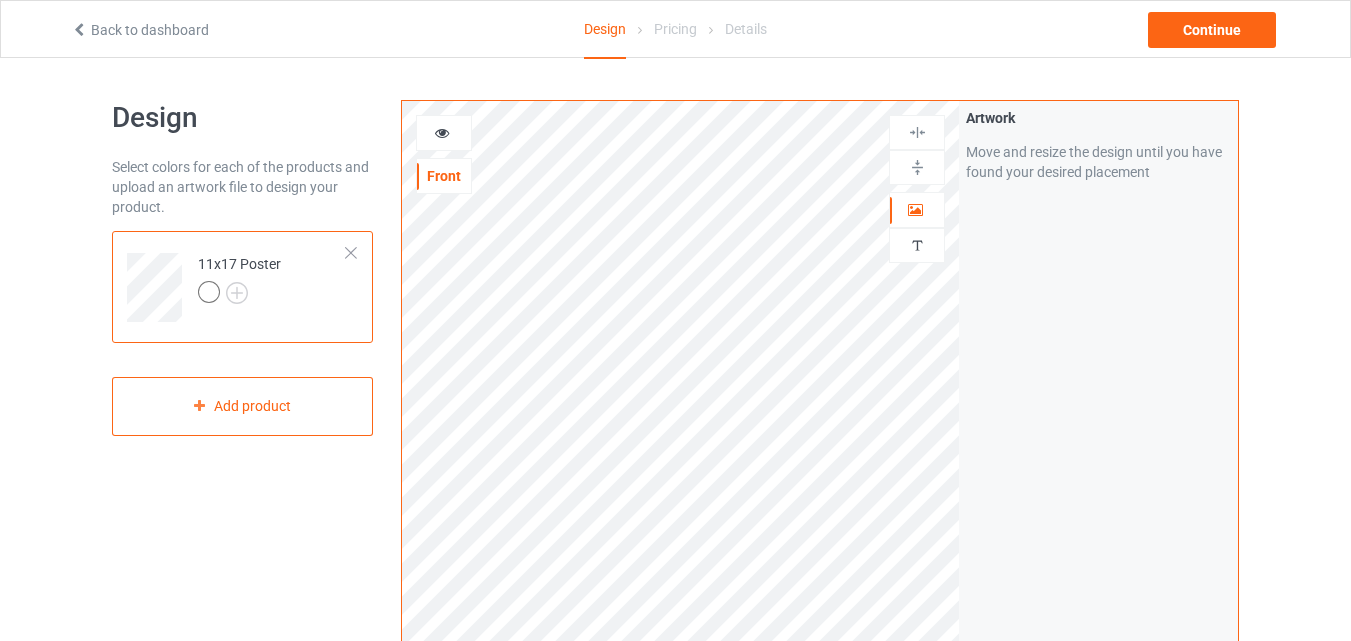 scroll, scrollTop: 0, scrollLeft: 0, axis: both 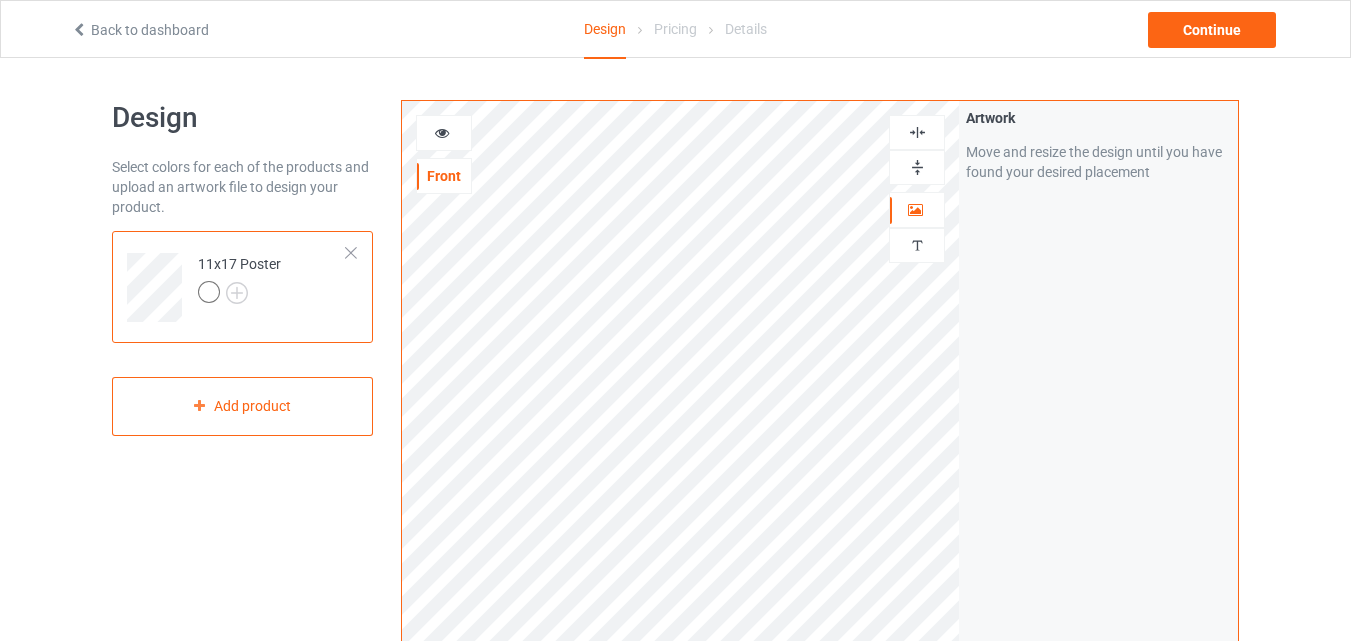 click at bounding box center [917, 167] 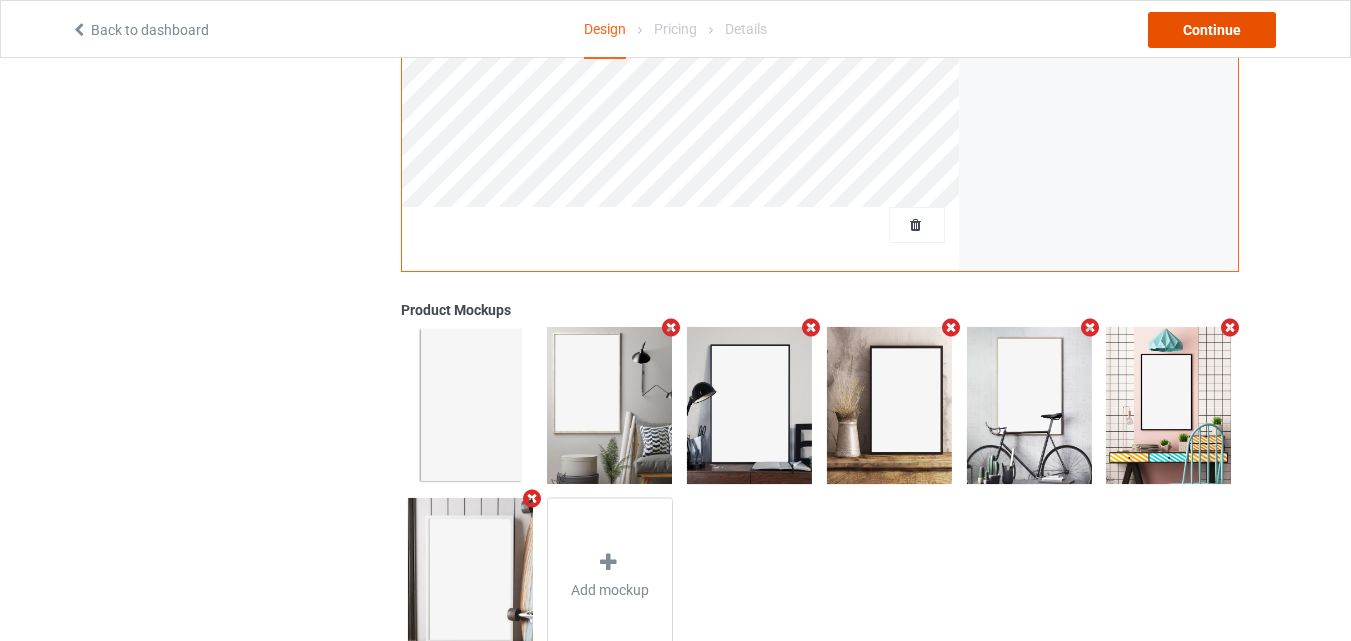 click on "Continue" at bounding box center [1212, 30] 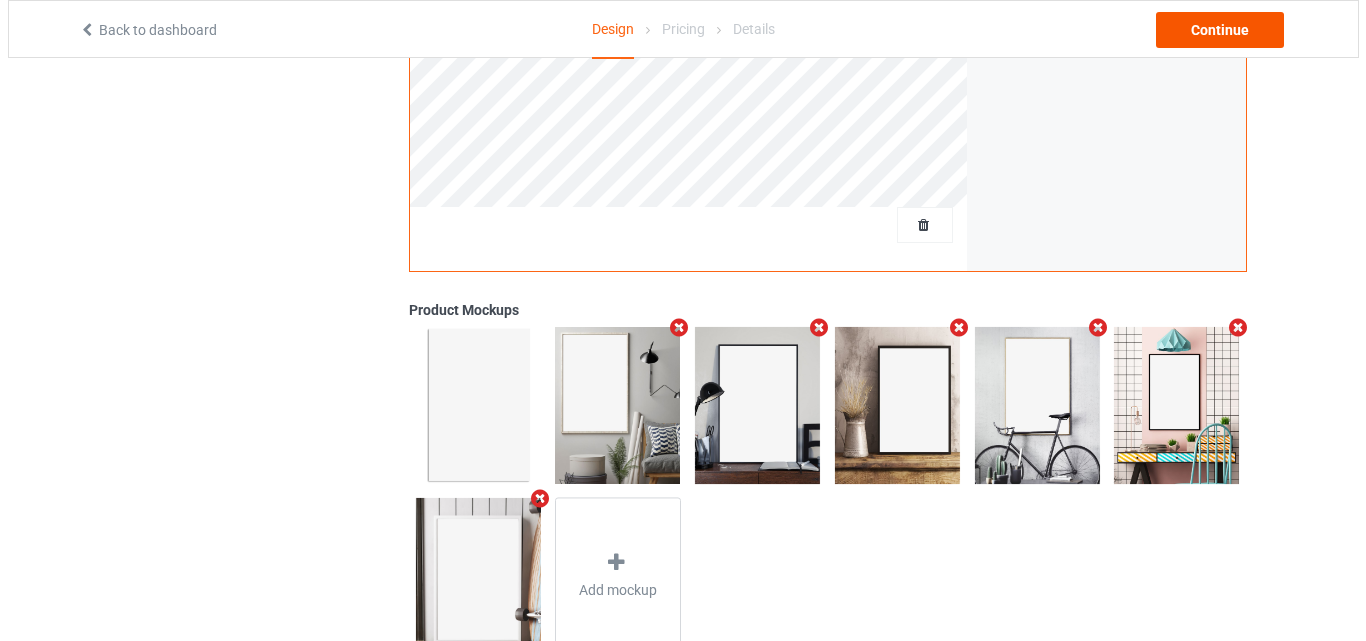 scroll, scrollTop: 0, scrollLeft: 0, axis: both 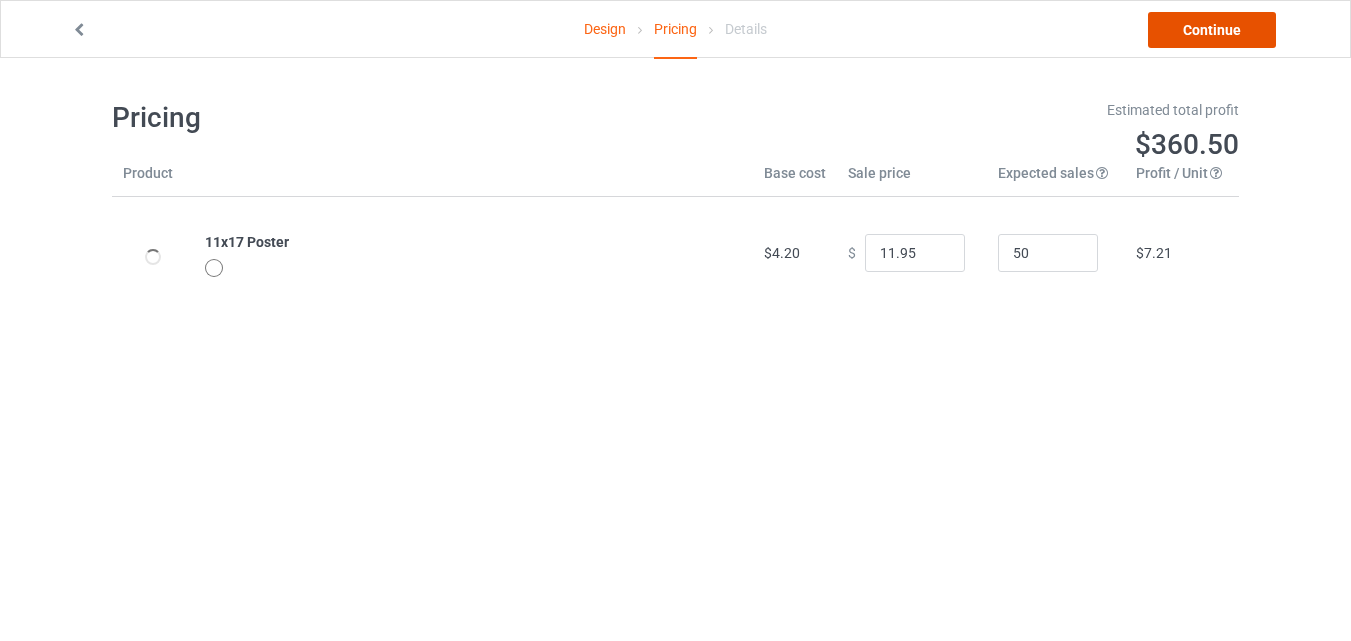 click on "Continue" at bounding box center [1212, 30] 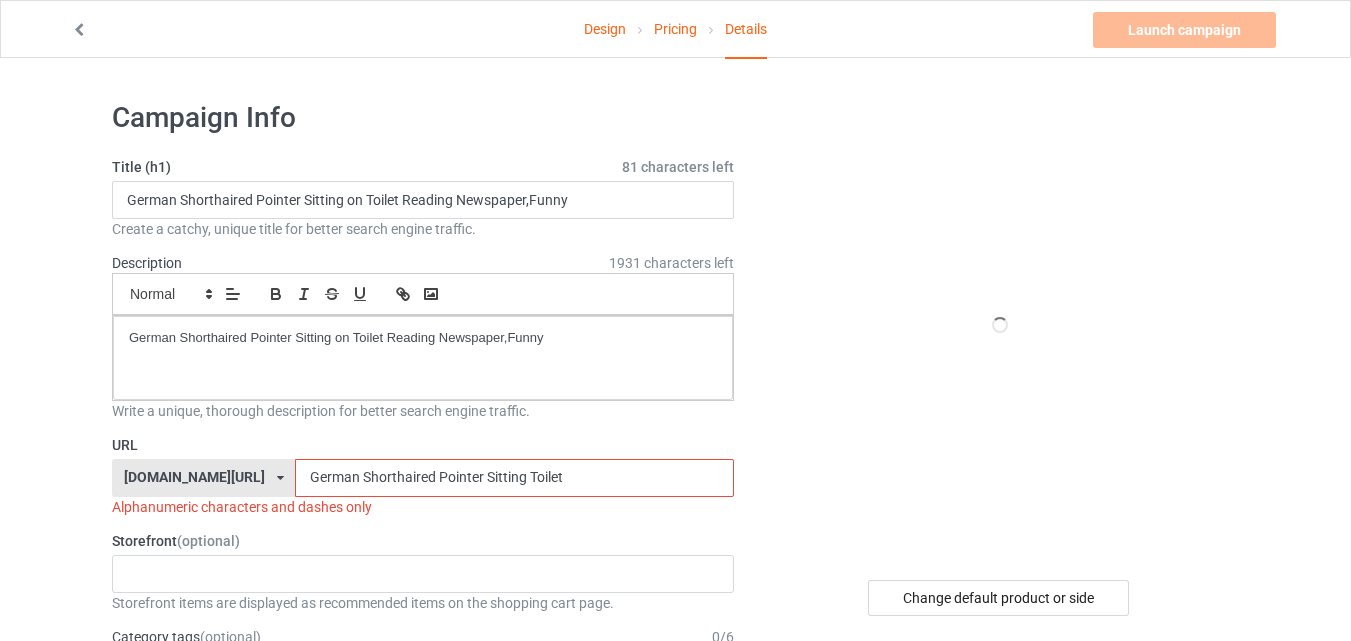 click on "German Shorthaired Pointer Sitting Toilet" at bounding box center (514, 478) 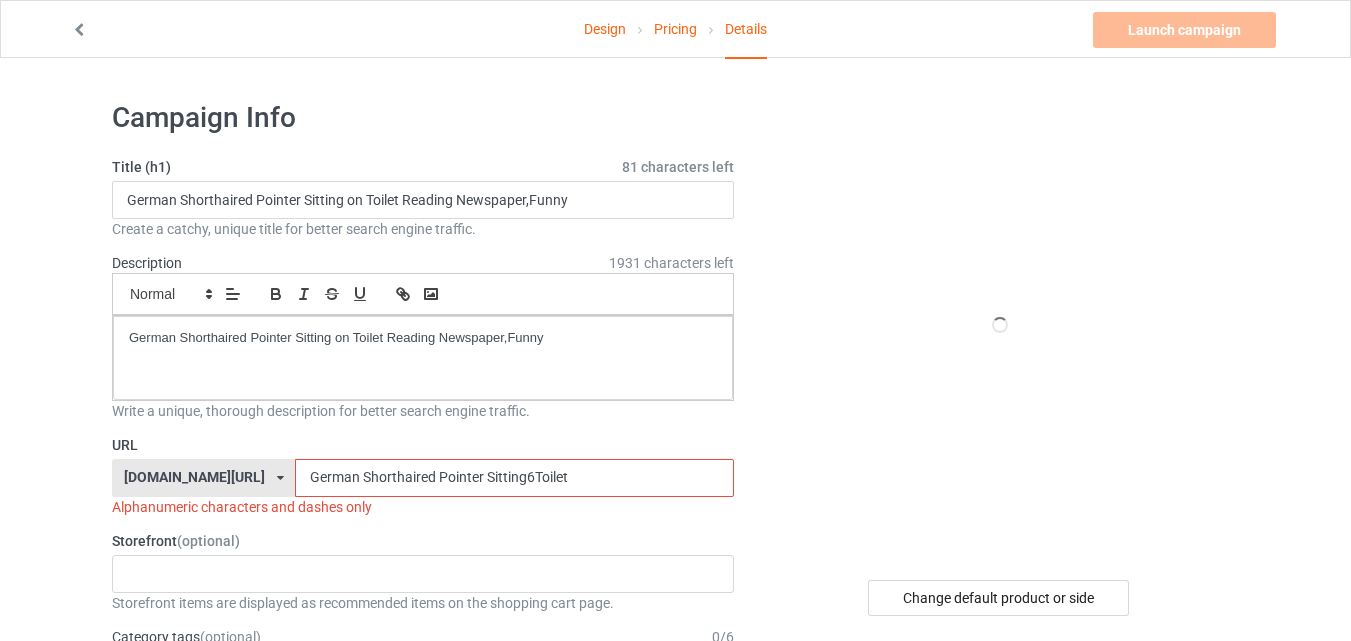 click on "German Shorthaired Pointer Sitting6Toilet" at bounding box center (514, 478) 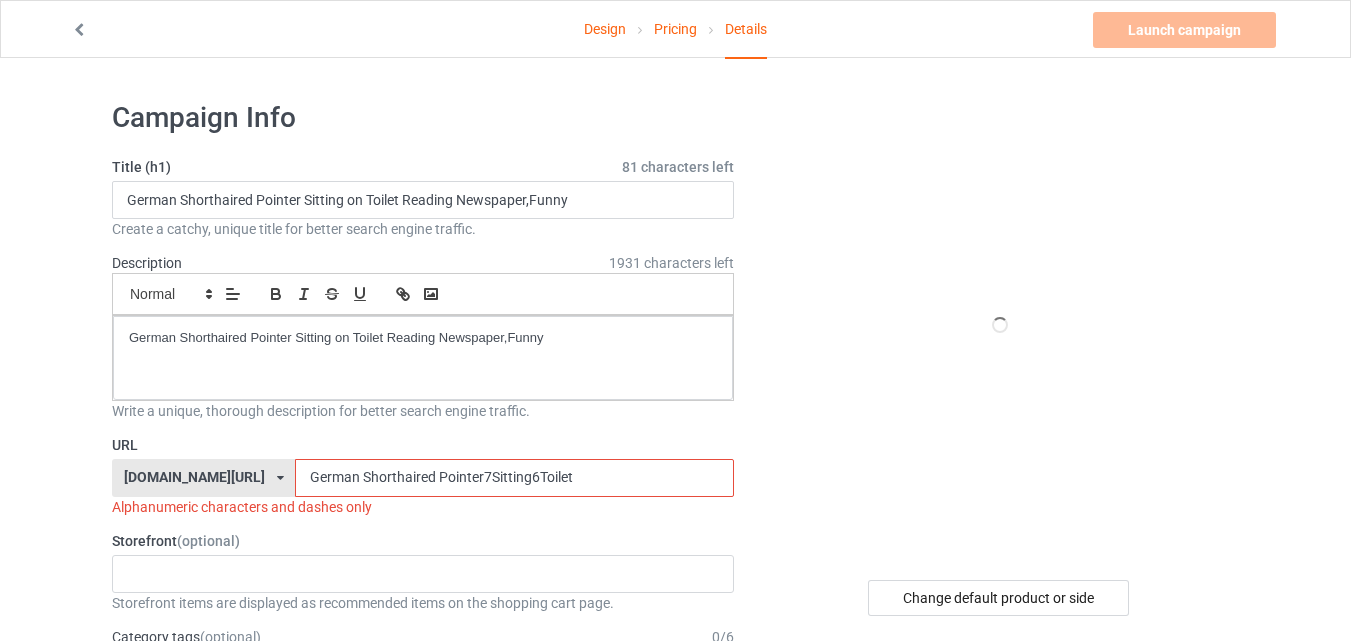 click on "German Shorthaired Pointer7Sitting6Toilet" at bounding box center (514, 478) 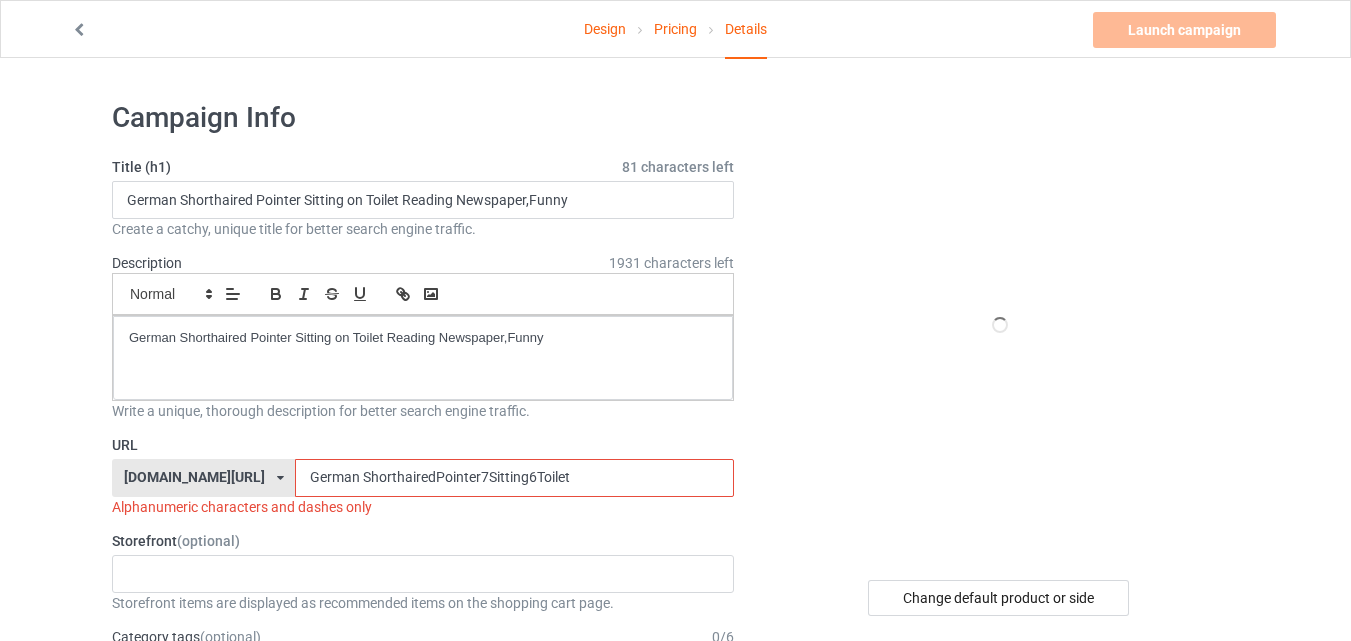 click on "German ShorthairedPointer7Sitting6Toilet" at bounding box center (514, 478) 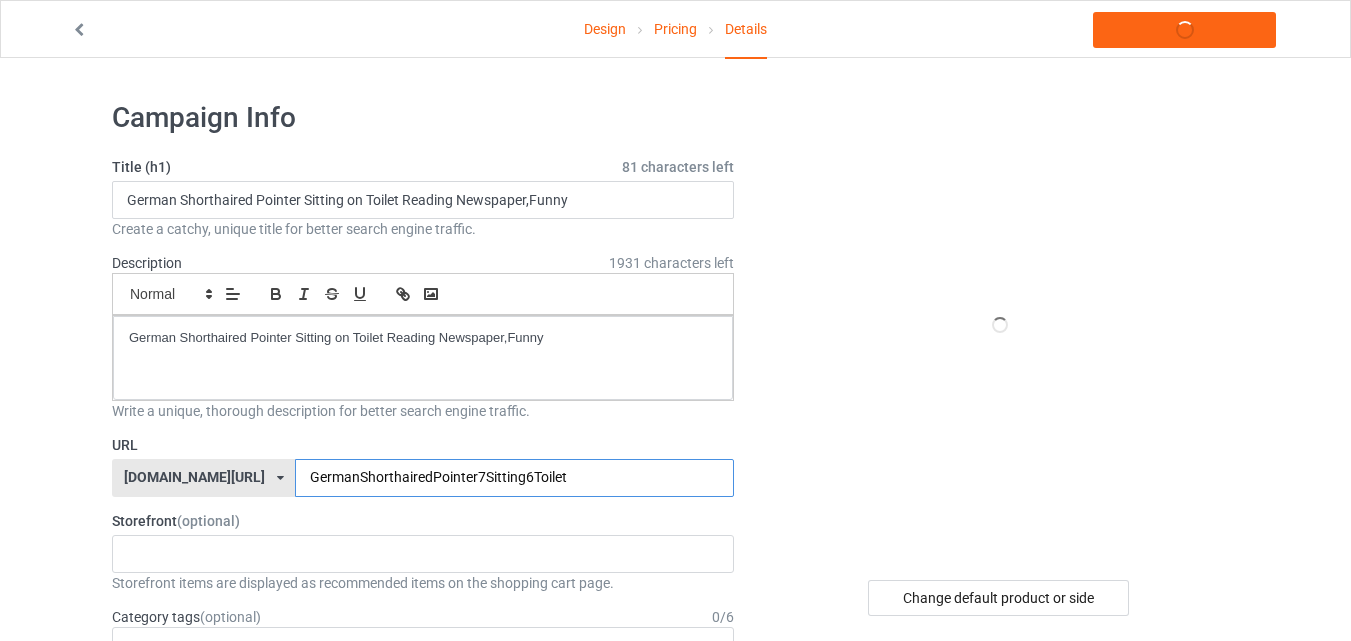 click on "GermanShorthairedPointer7Sitting6Toilet" at bounding box center [514, 478] 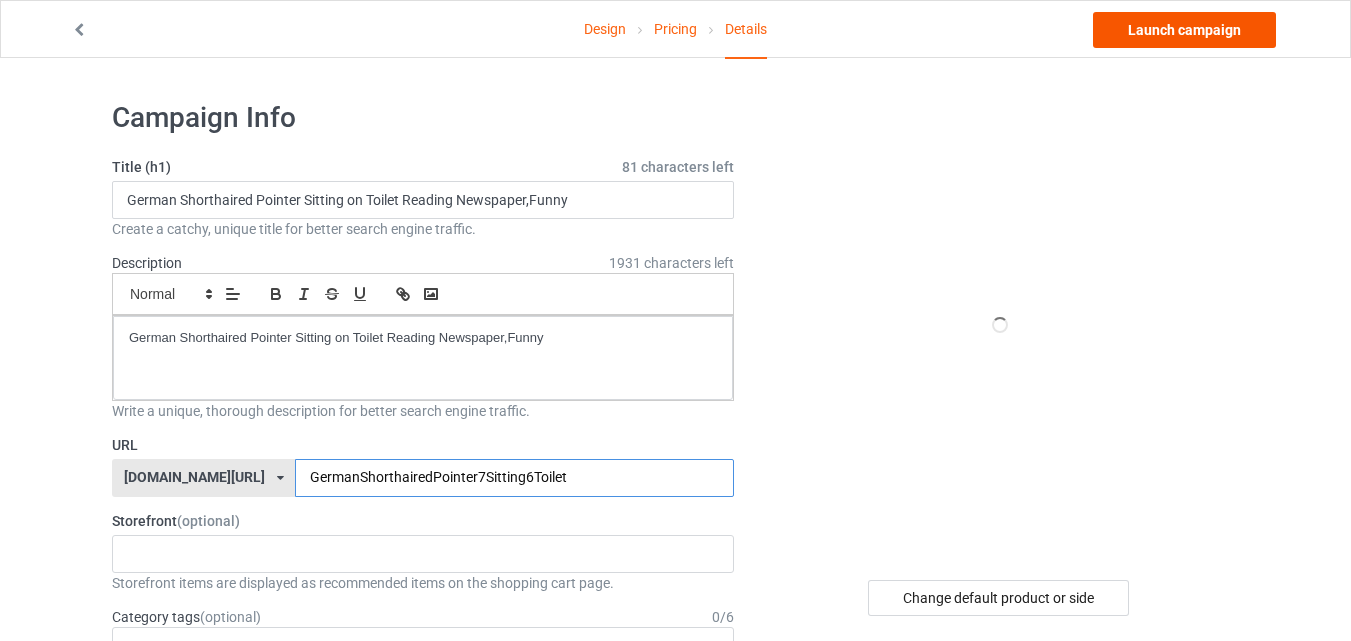 type on "GermanShorthairedPointer7Sitting6Toilet" 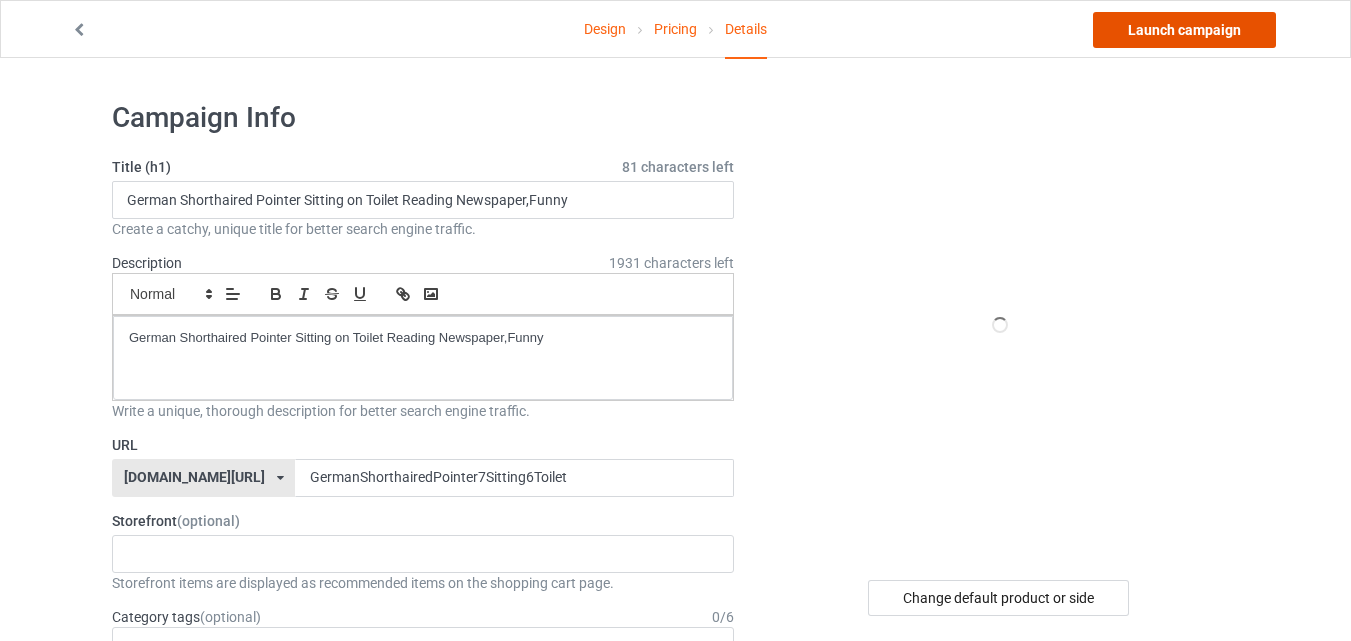 click on "Launch campaign" at bounding box center [1184, 30] 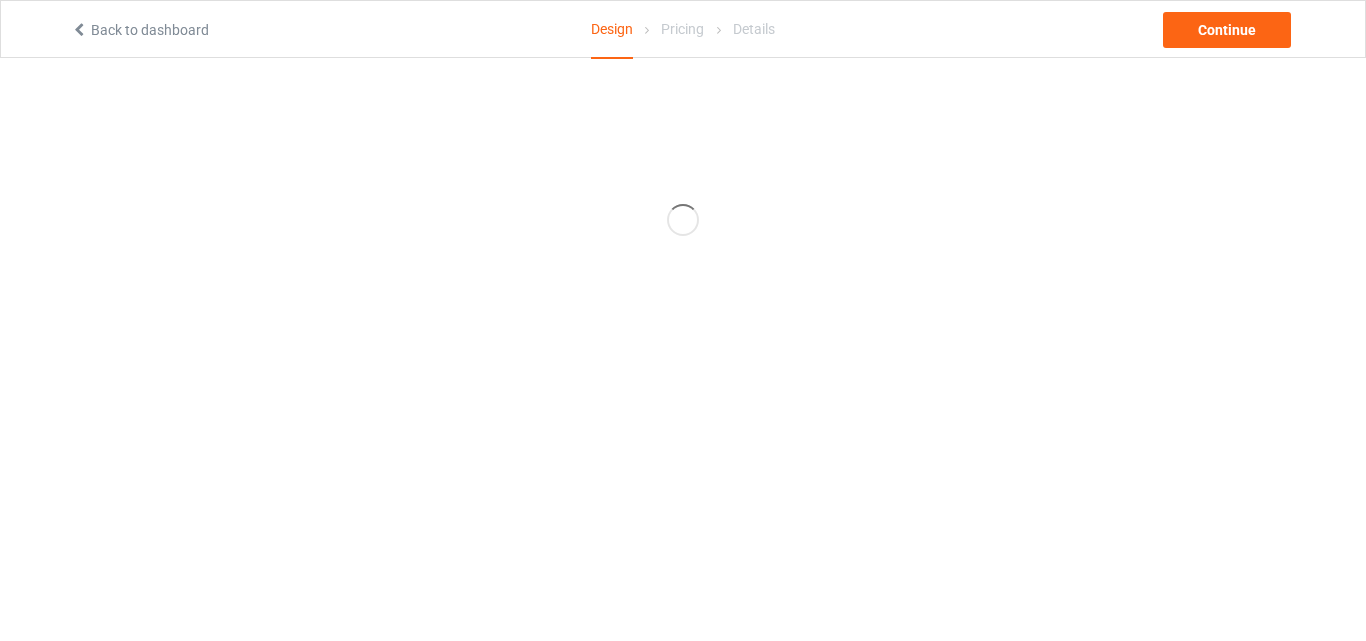 scroll, scrollTop: 0, scrollLeft: 0, axis: both 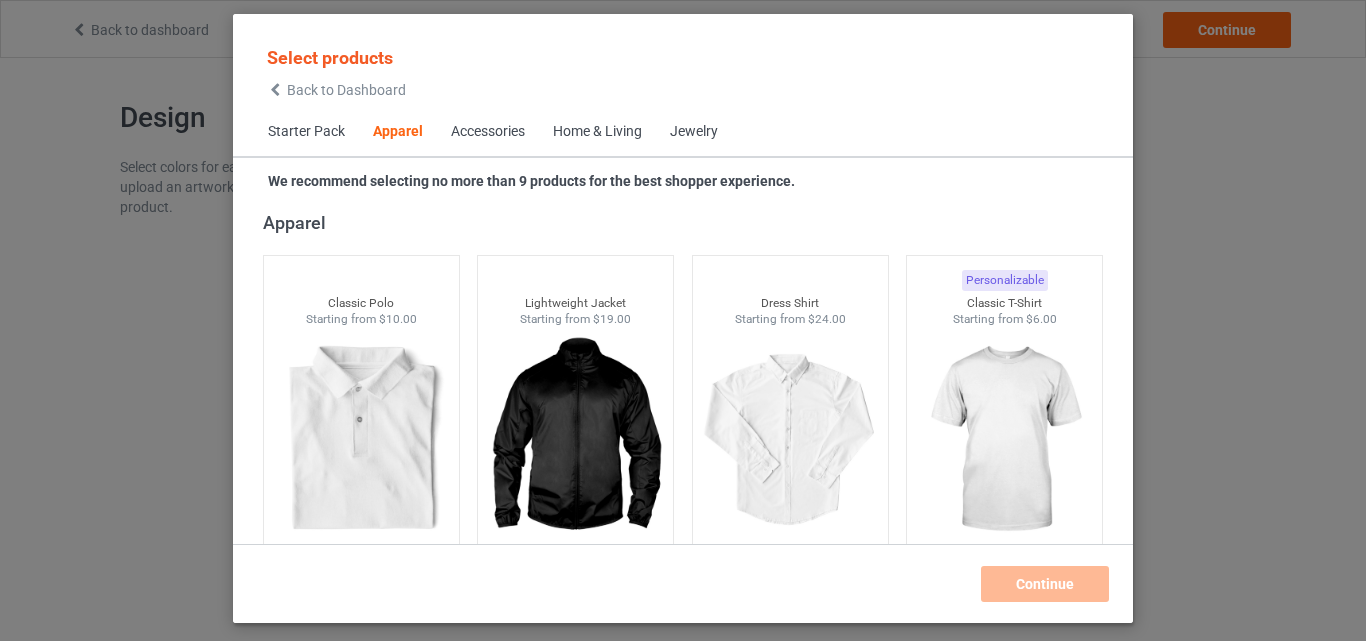 click on "Home & Living" at bounding box center (597, 132) 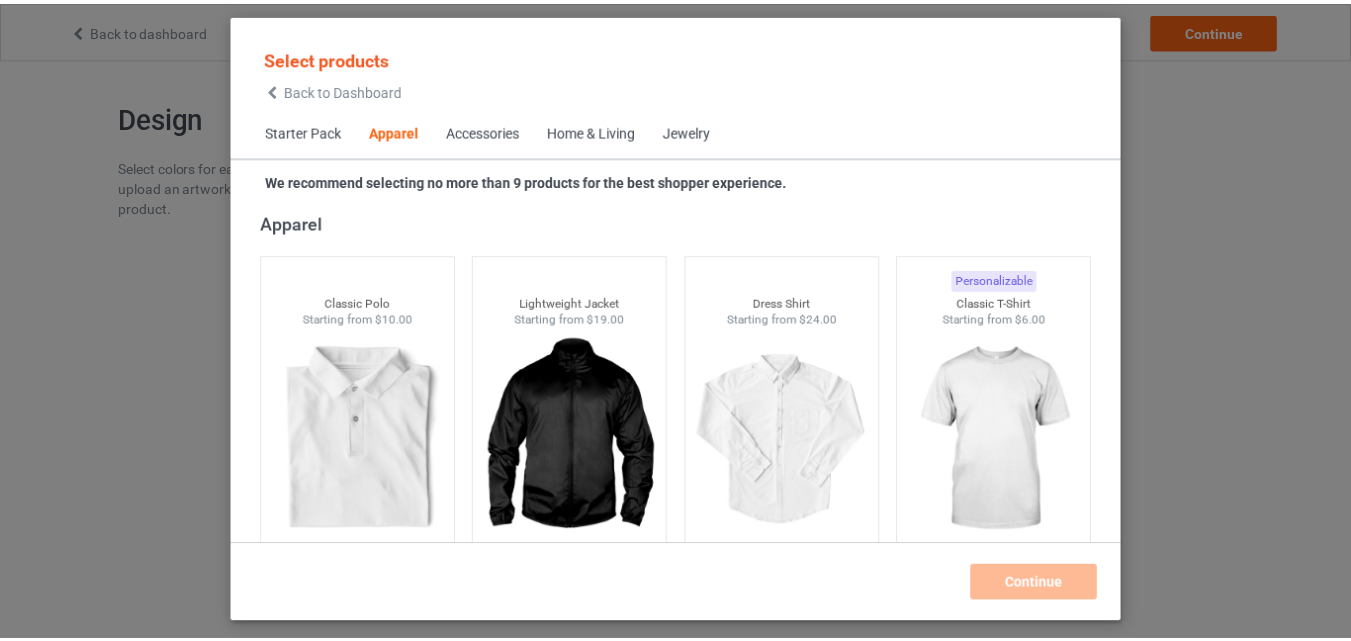 scroll, scrollTop: 9019, scrollLeft: 0, axis: vertical 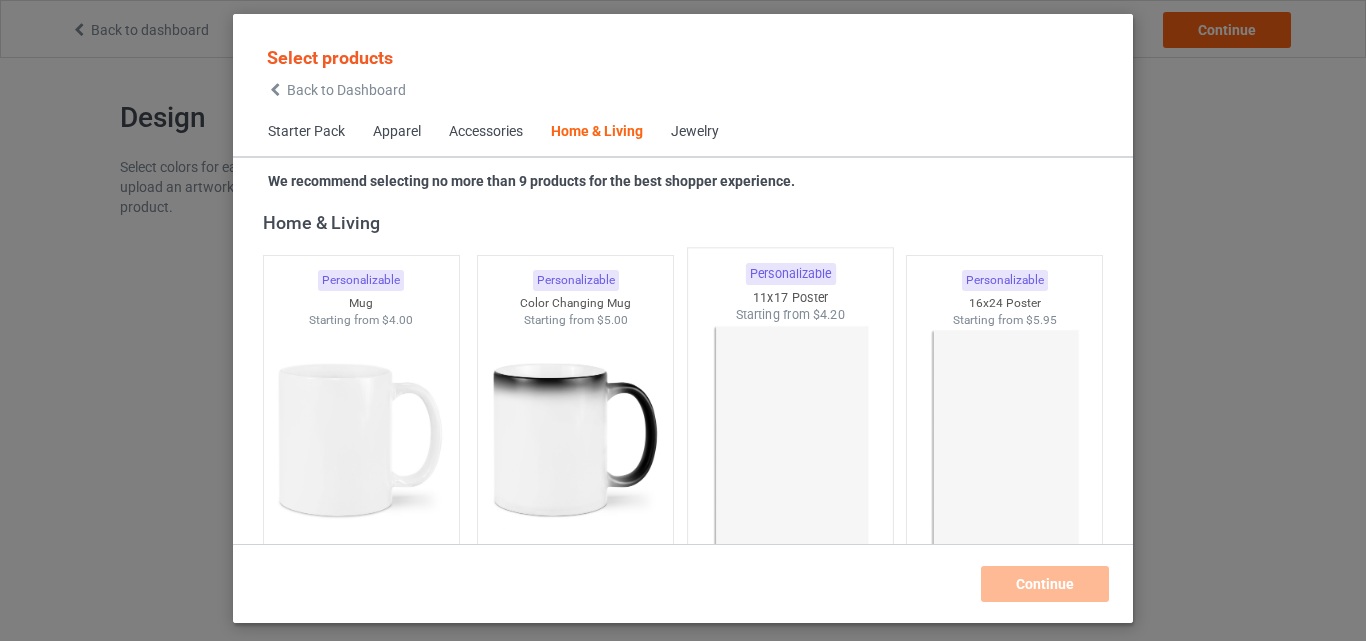 click at bounding box center [790, 441] 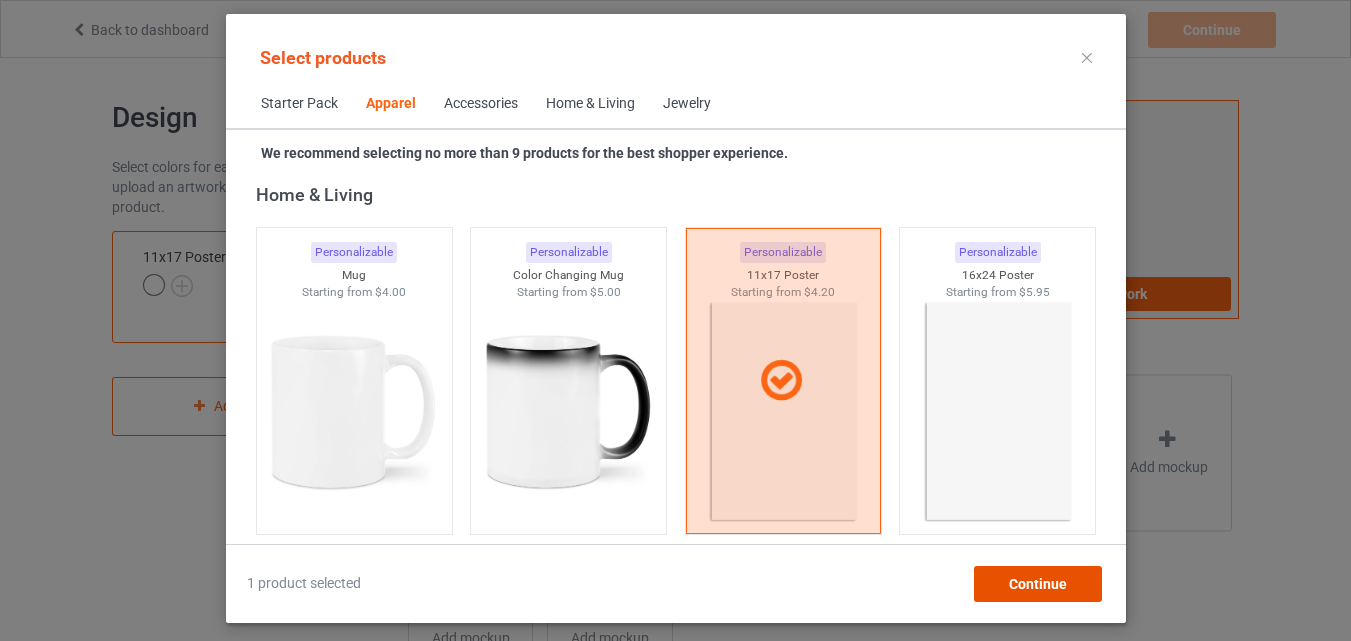 drag, startPoint x: 1060, startPoint y: 594, endPoint x: 1050, endPoint y: 596, distance: 10.198039 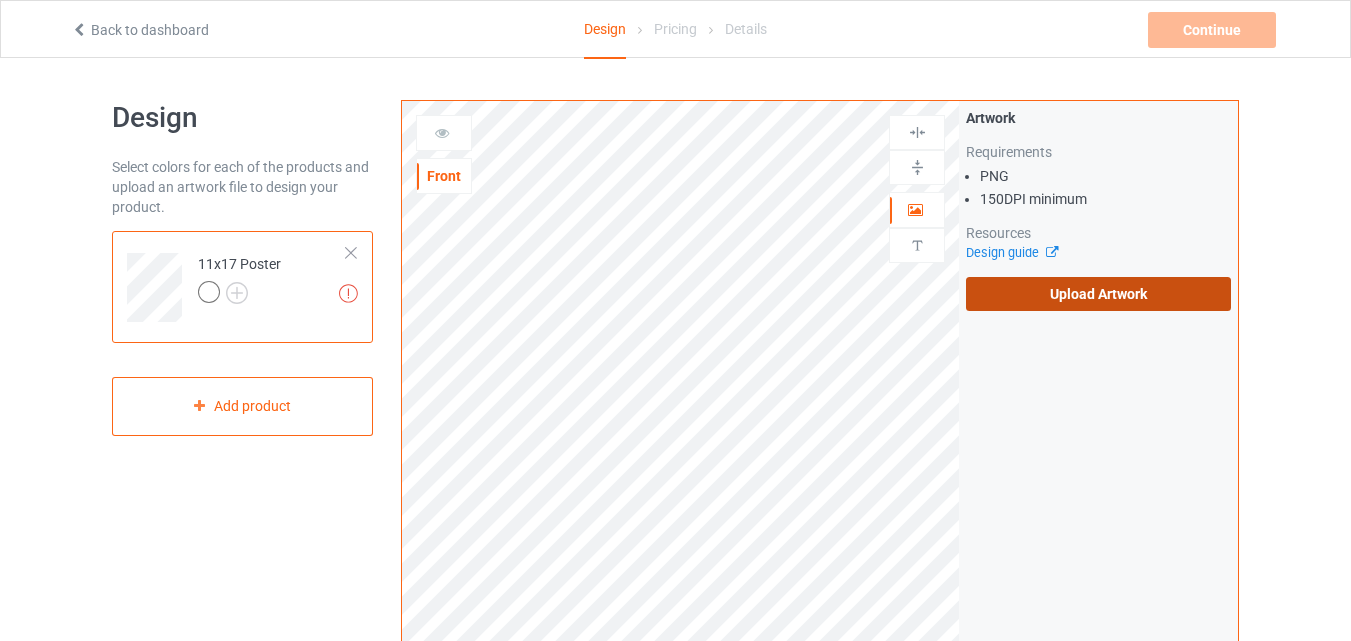 click on "Upload Artwork" at bounding box center (1098, 294) 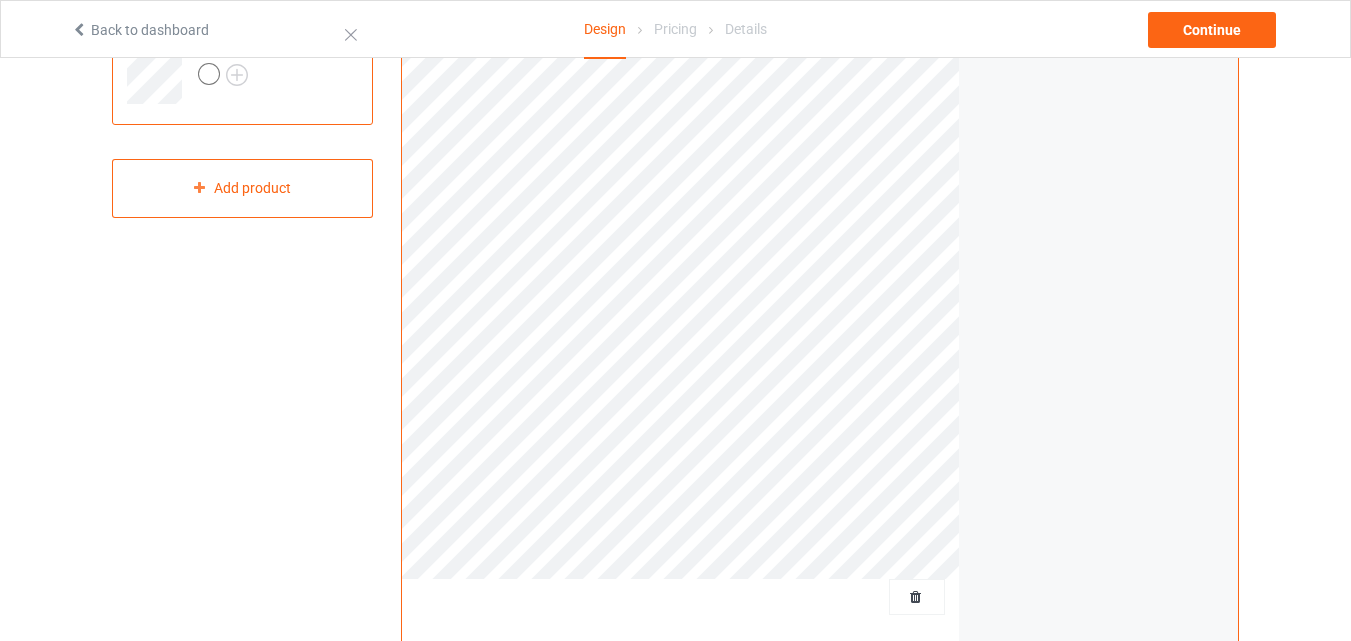 scroll, scrollTop: 0, scrollLeft: 0, axis: both 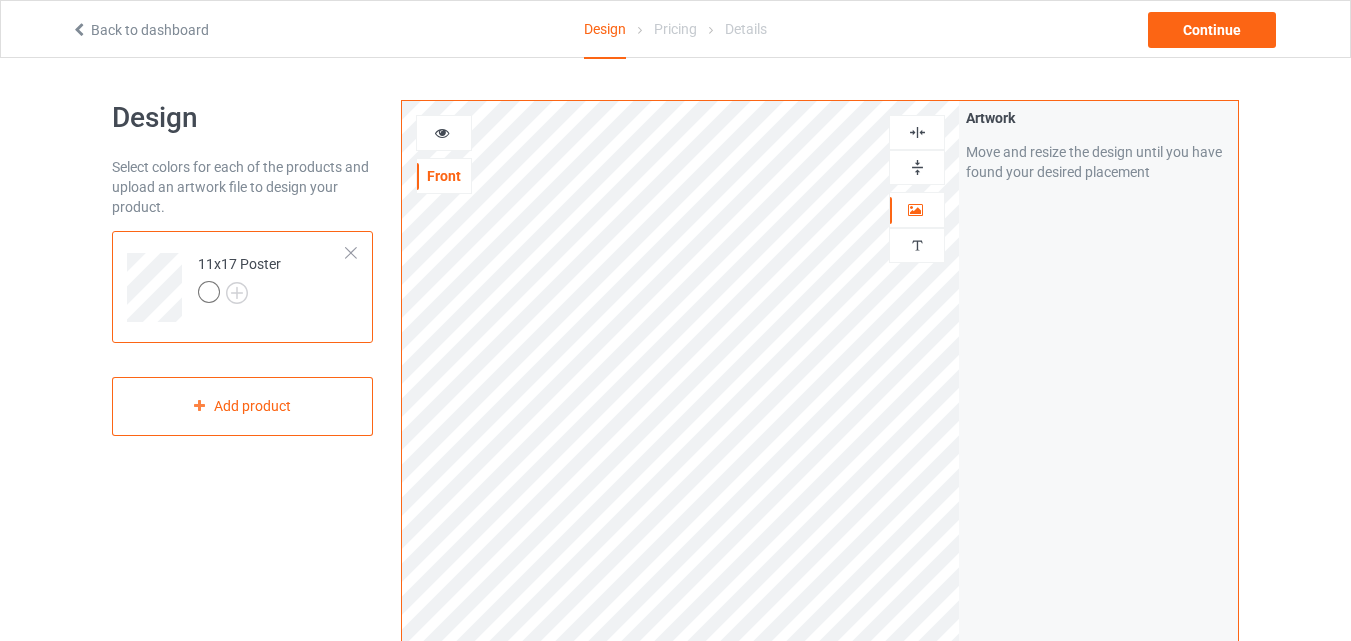 click at bounding box center (917, 167) 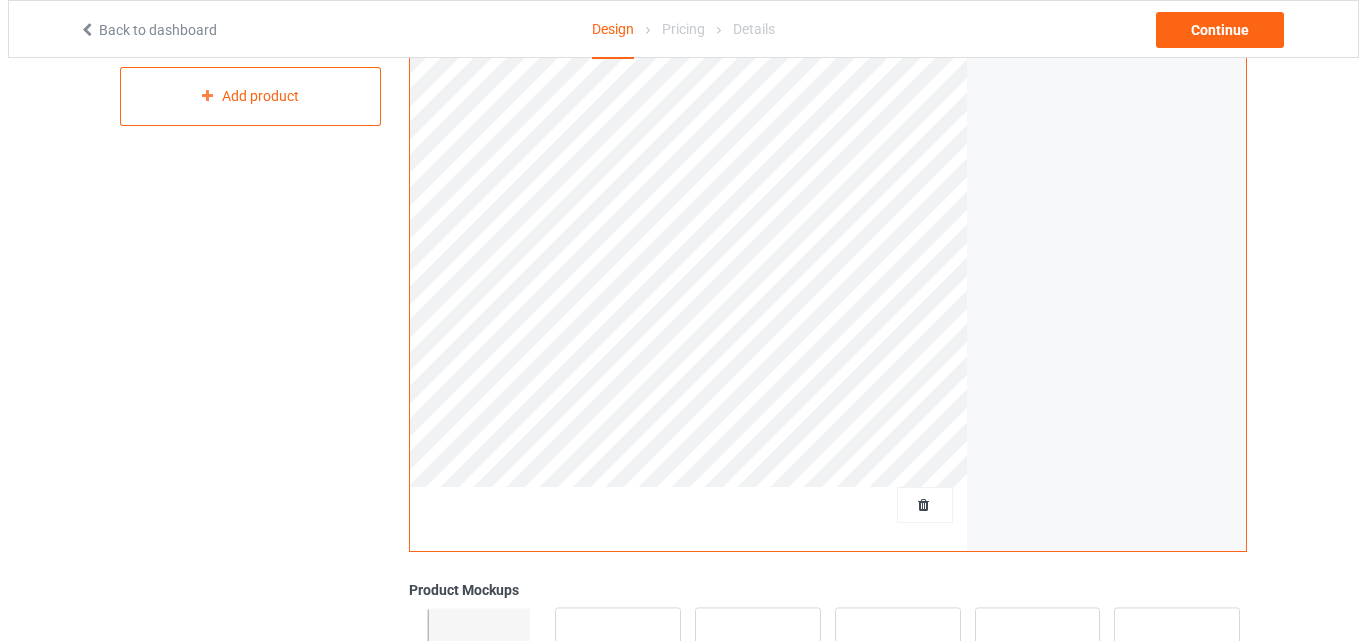 scroll, scrollTop: 655, scrollLeft: 0, axis: vertical 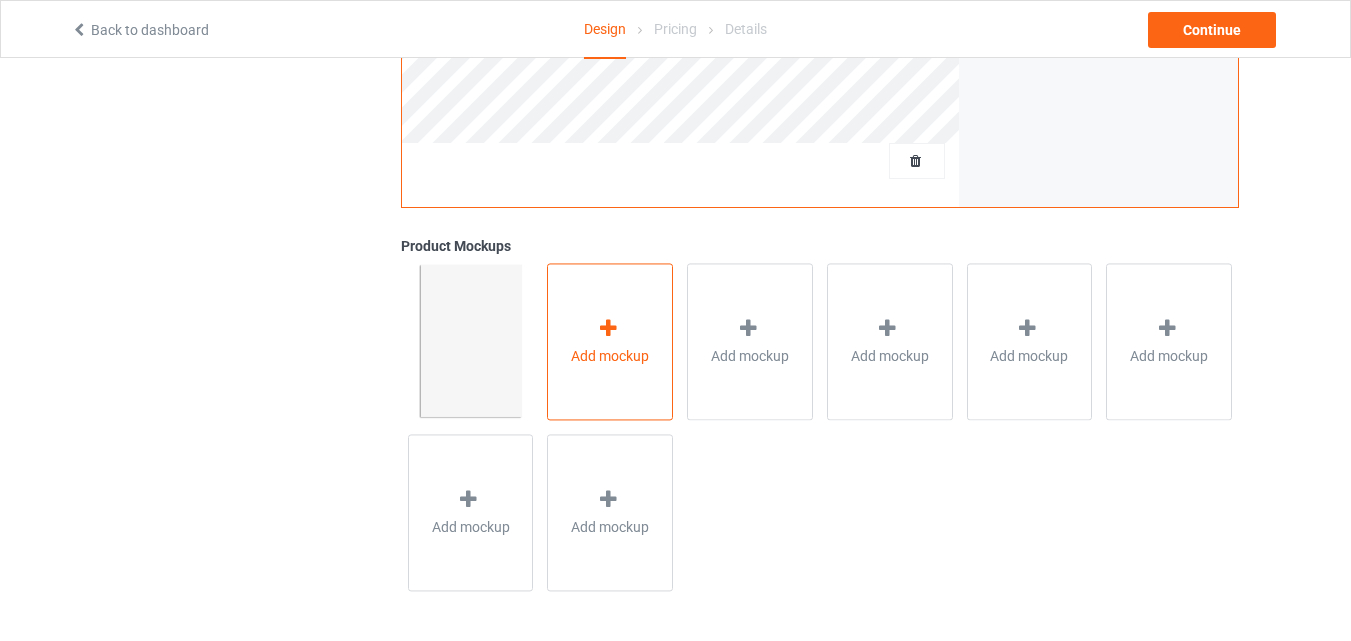 click on "Add mockup" at bounding box center [610, 356] 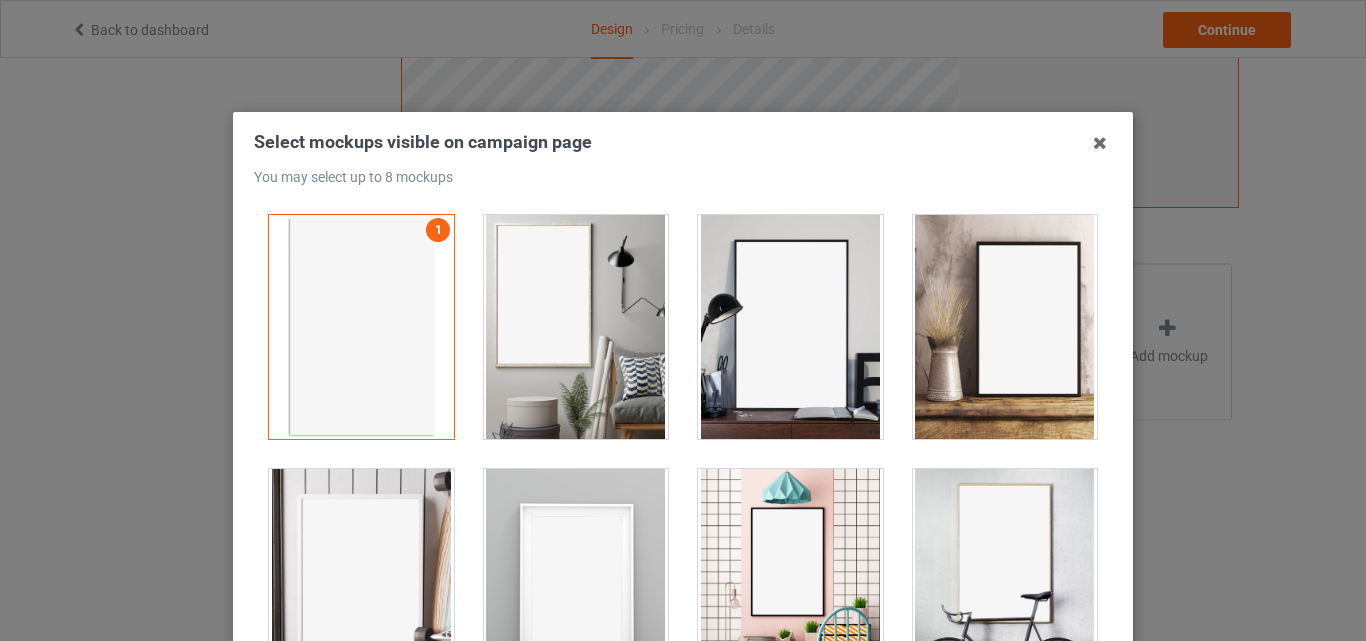 drag, startPoint x: 574, startPoint y: 303, endPoint x: 604, endPoint y: 291, distance: 32.31099 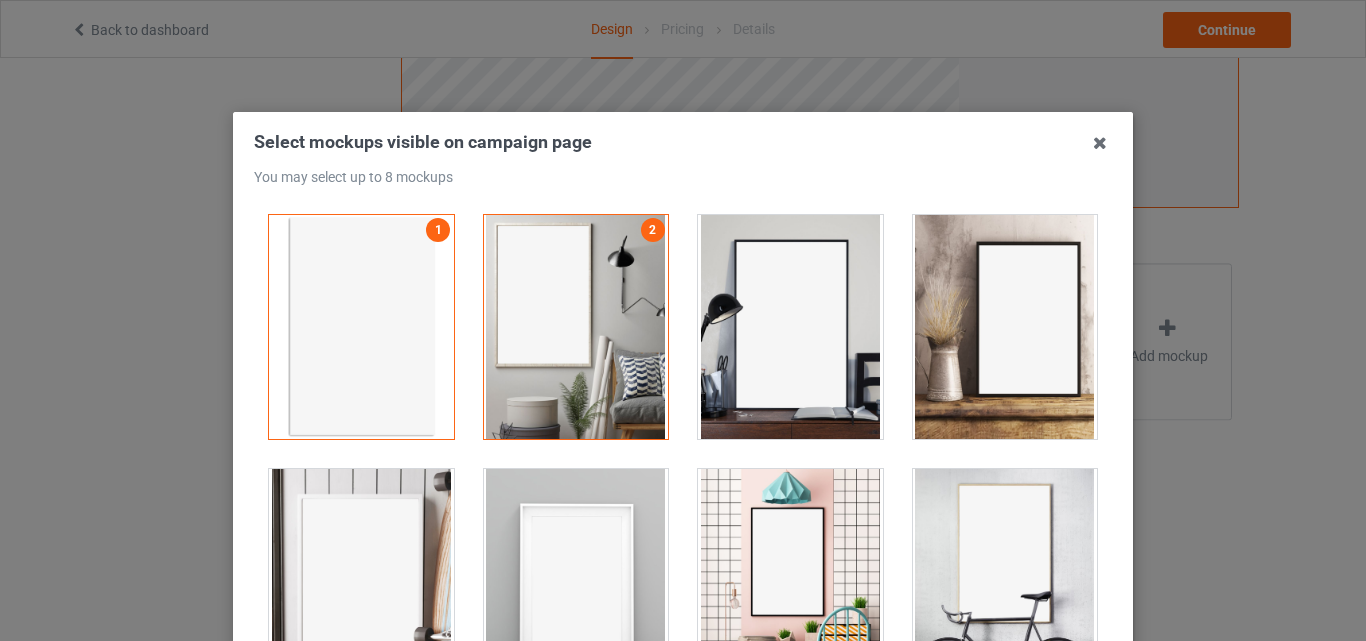 drag, startPoint x: 780, startPoint y: 275, endPoint x: 943, endPoint y: 279, distance: 163.04907 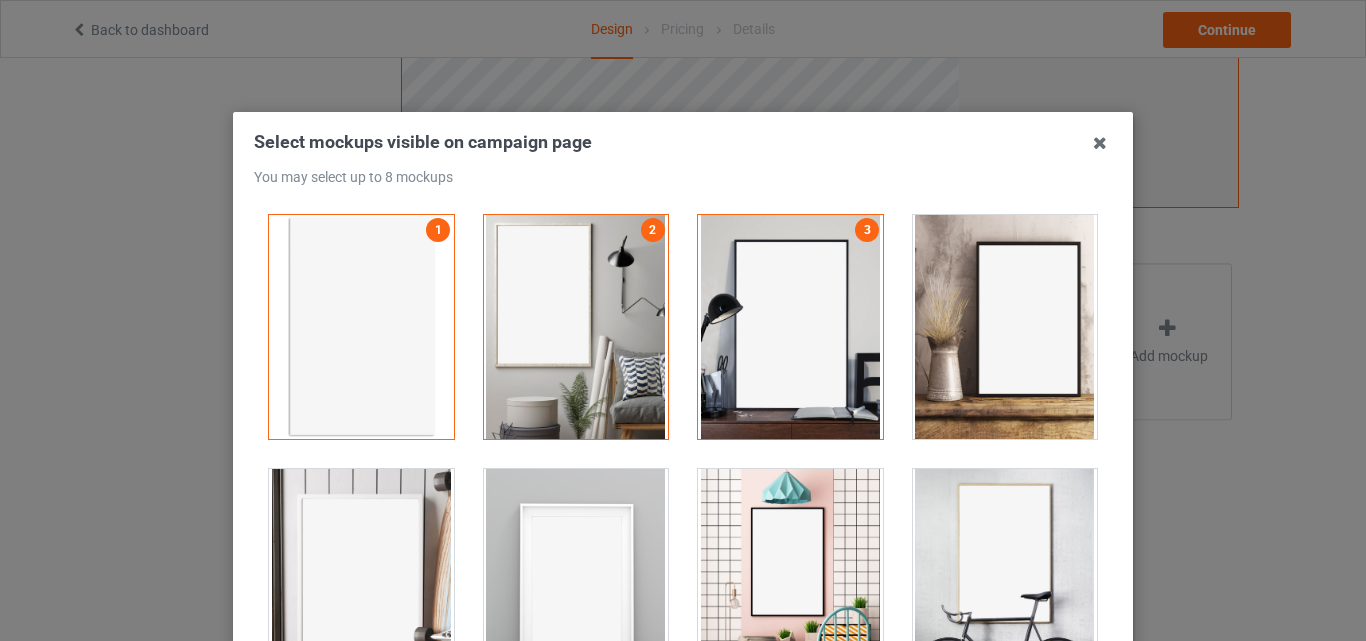 click at bounding box center (1005, 327) 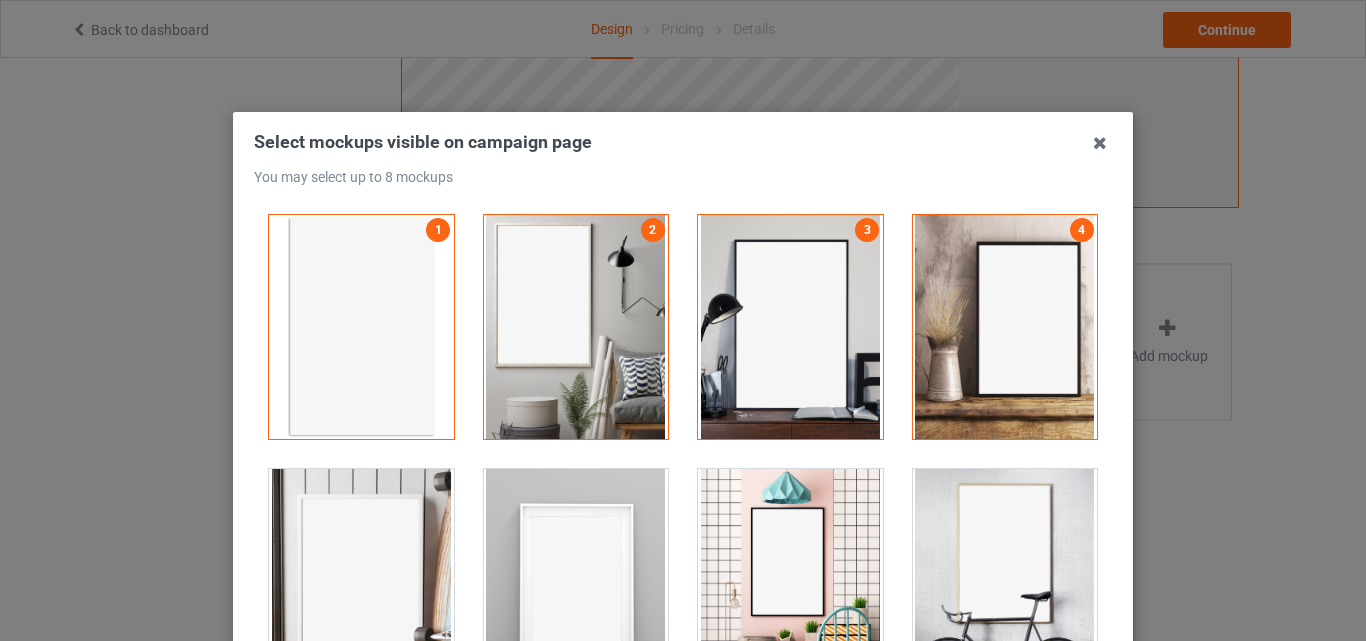 click on "Select mockups visible on campaign page You may select up to 8 mockups 1 2 3 4 4 mockups selected Confirm" at bounding box center (683, 320) 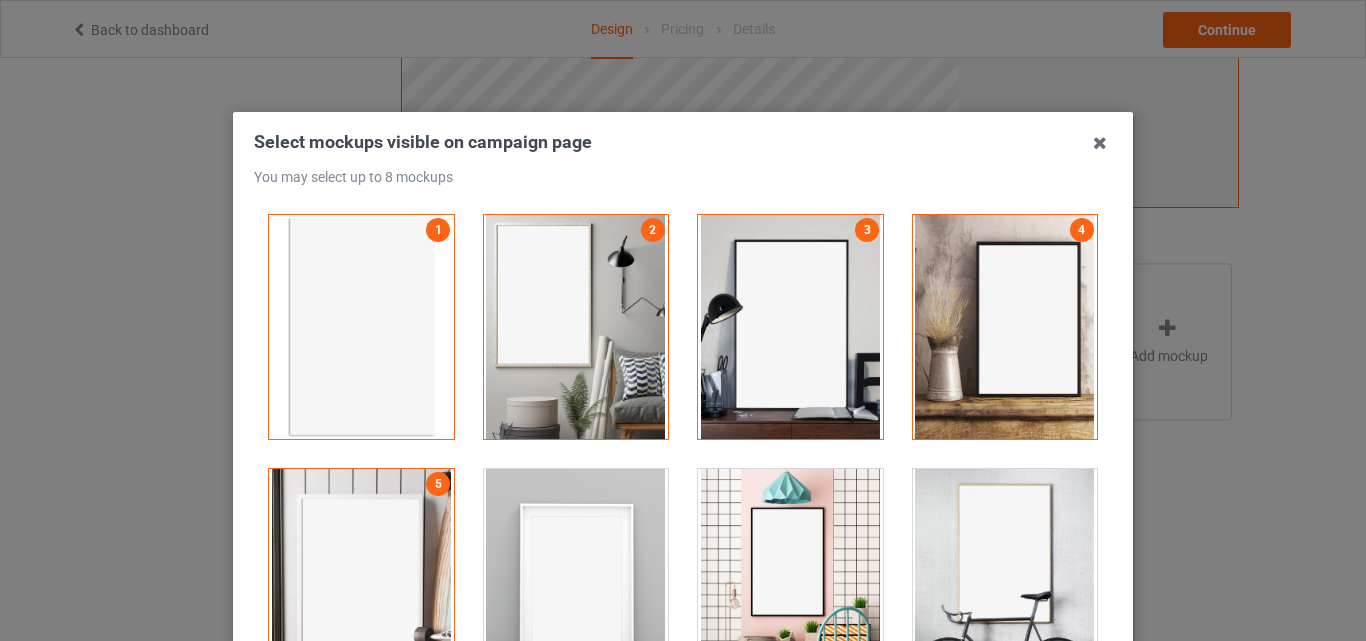 click at bounding box center (576, 581) 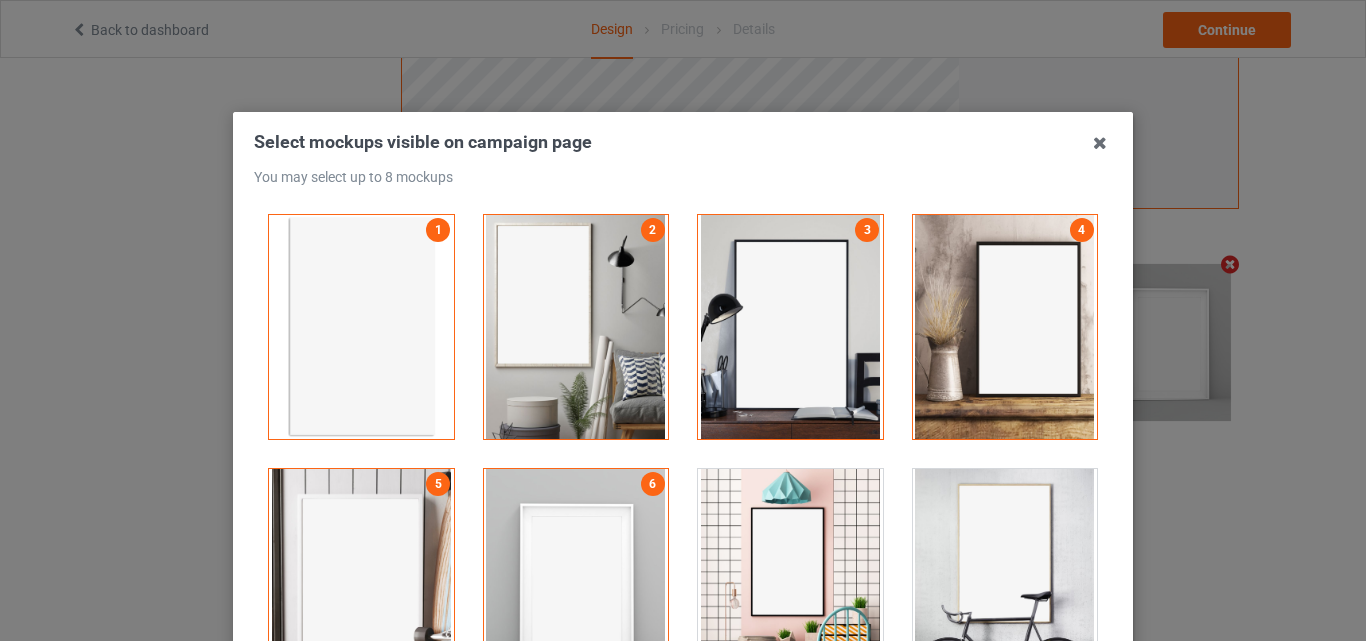click at bounding box center (576, 581) 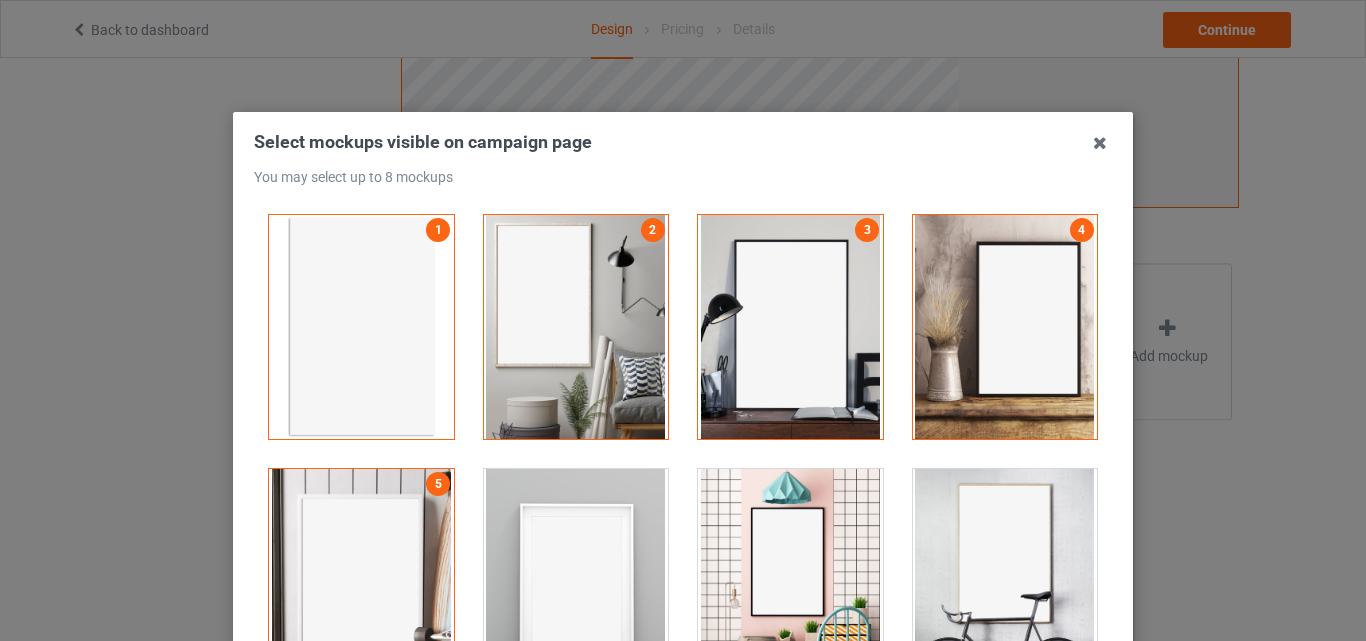 click at bounding box center [790, 581] 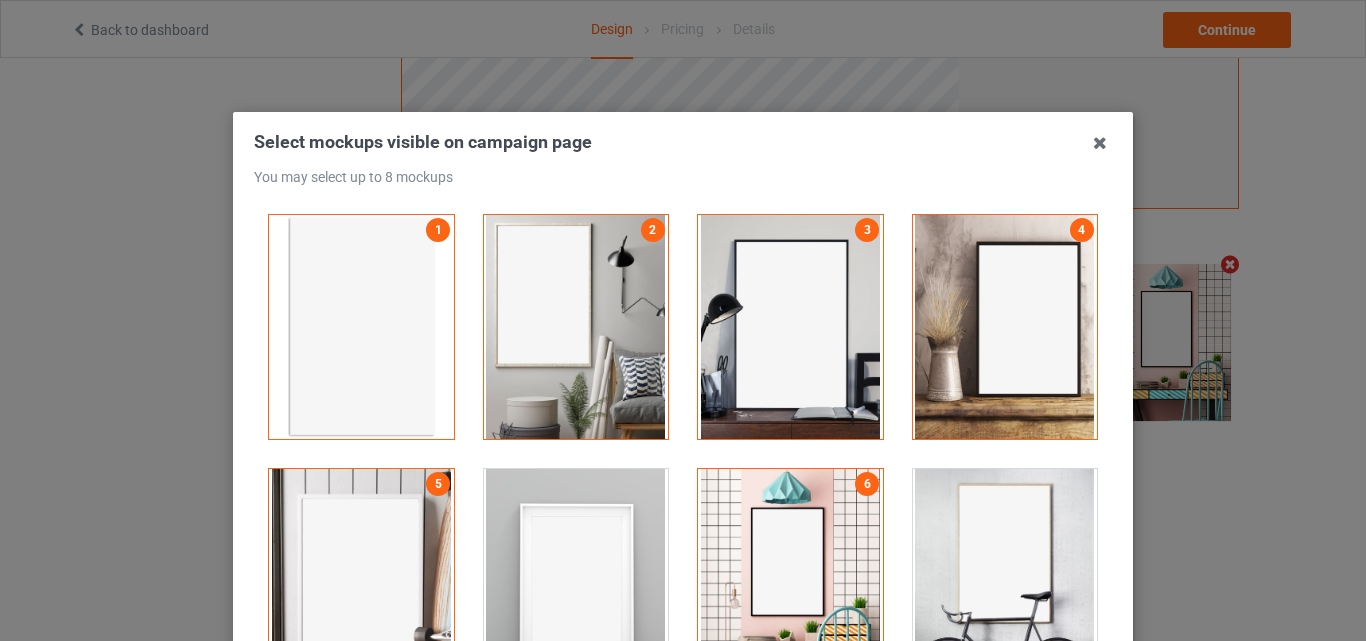 scroll, scrollTop: 654, scrollLeft: 0, axis: vertical 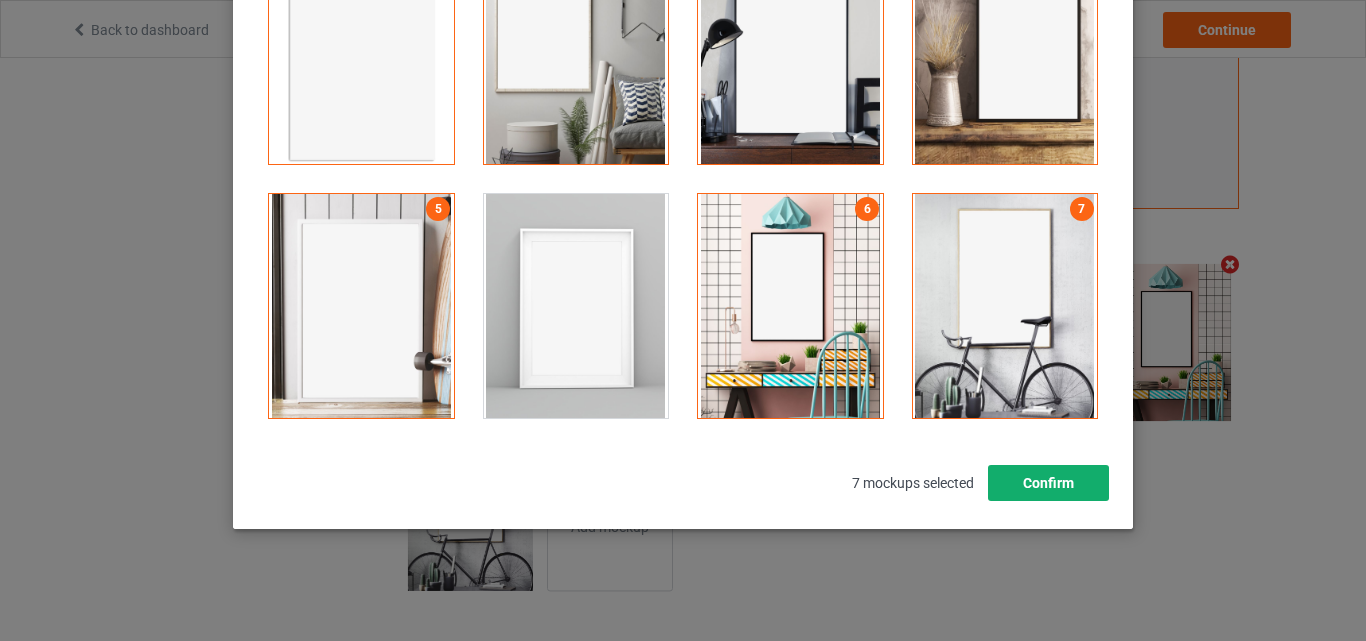 click on "Confirm" at bounding box center (1048, 483) 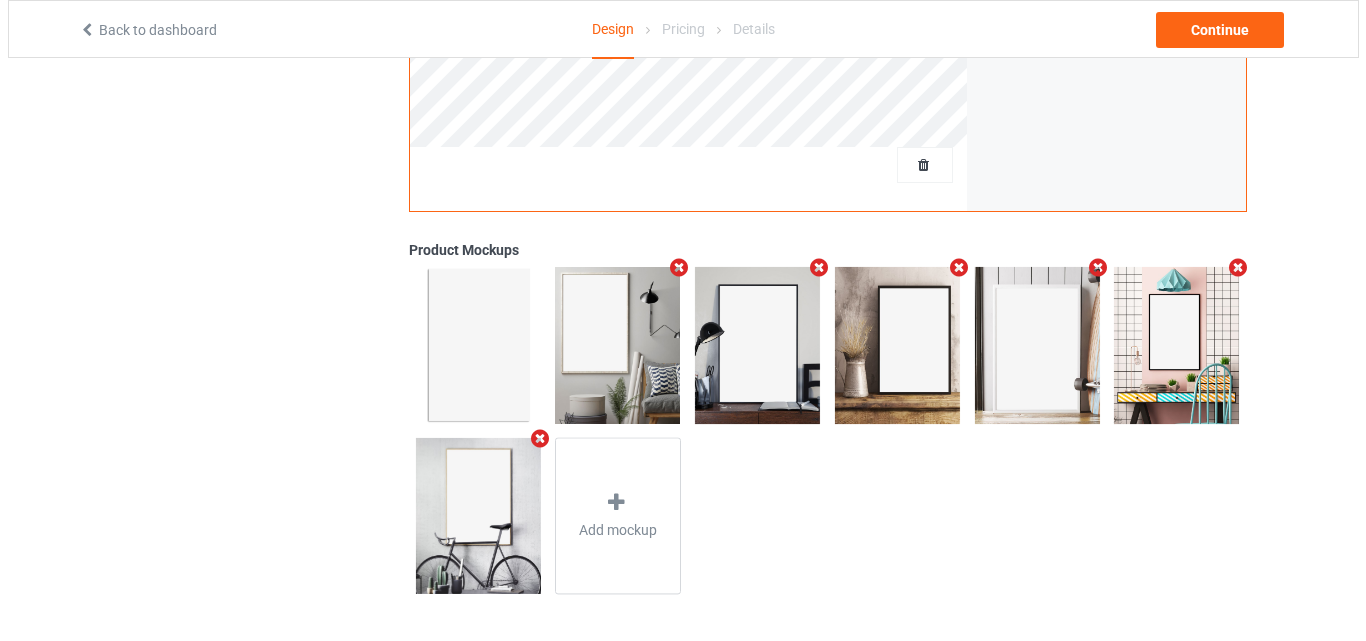 scroll, scrollTop: 654, scrollLeft: 0, axis: vertical 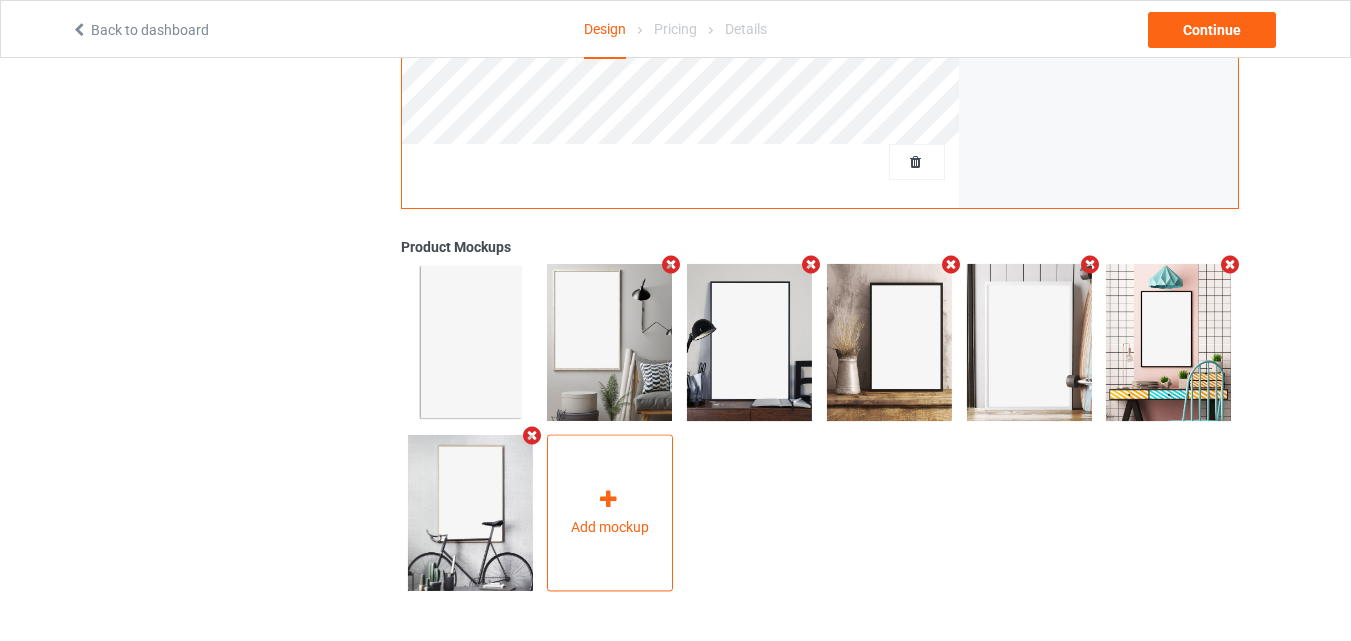 click on "Add mockup" at bounding box center (610, 513) 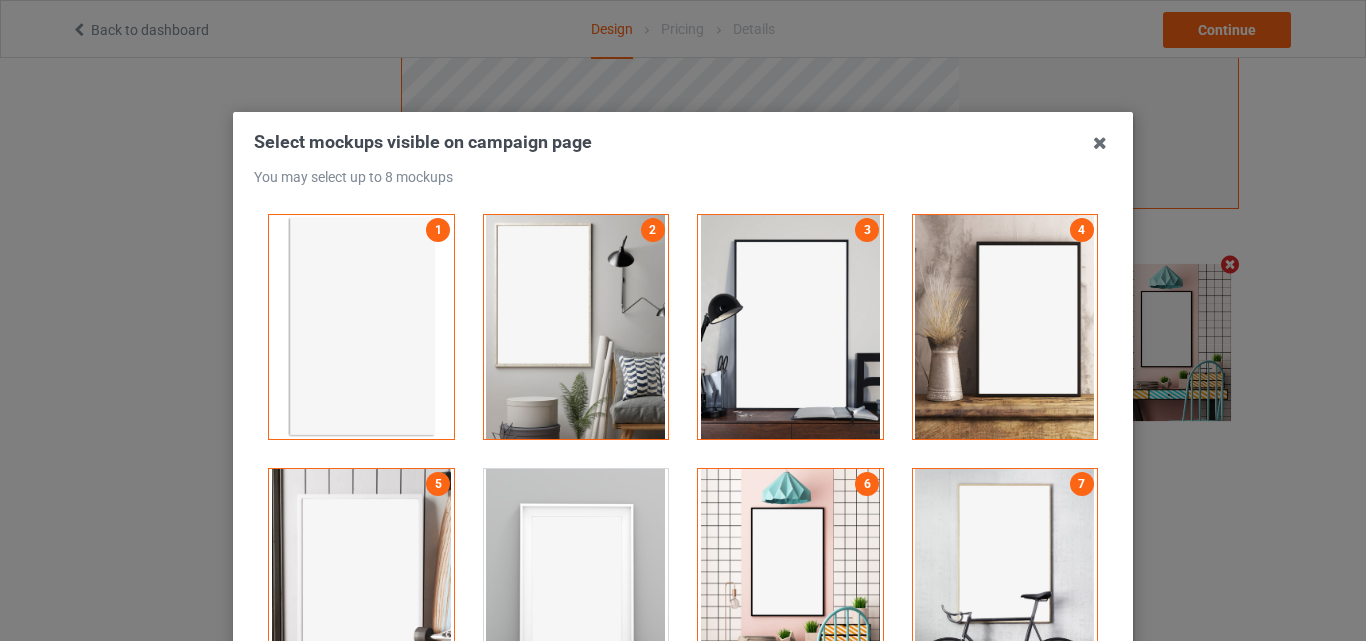 scroll, scrollTop: 2281, scrollLeft: 0, axis: vertical 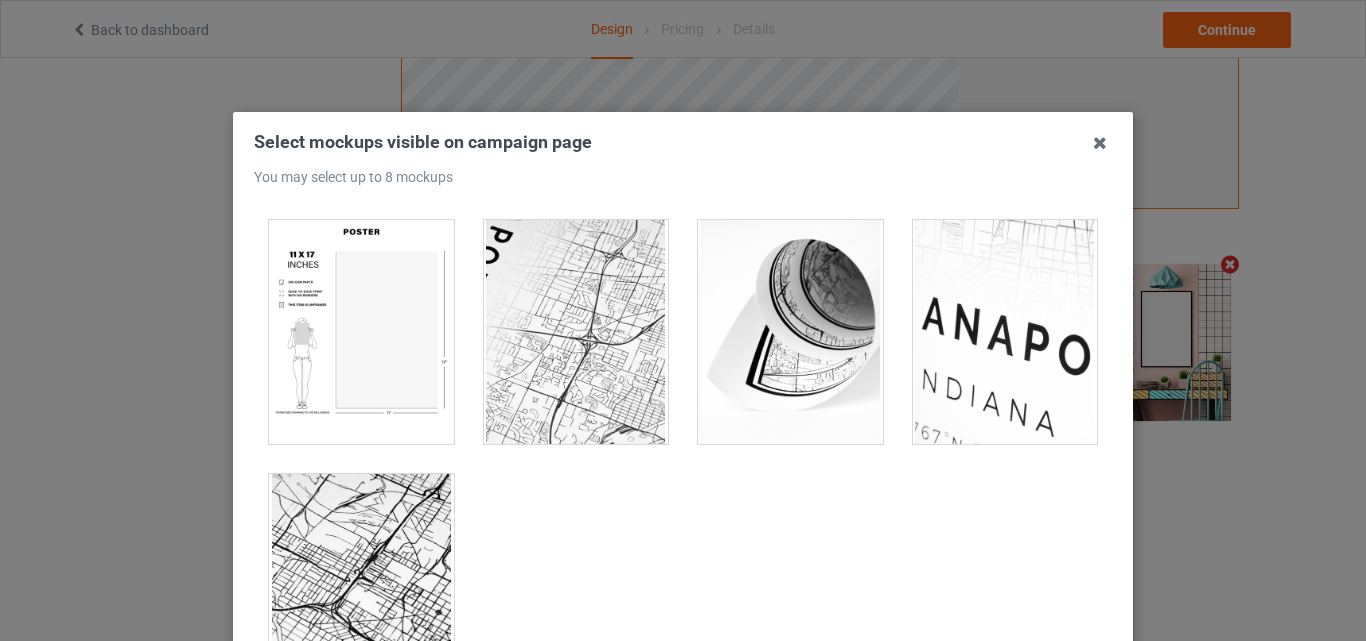 click at bounding box center (361, 332) 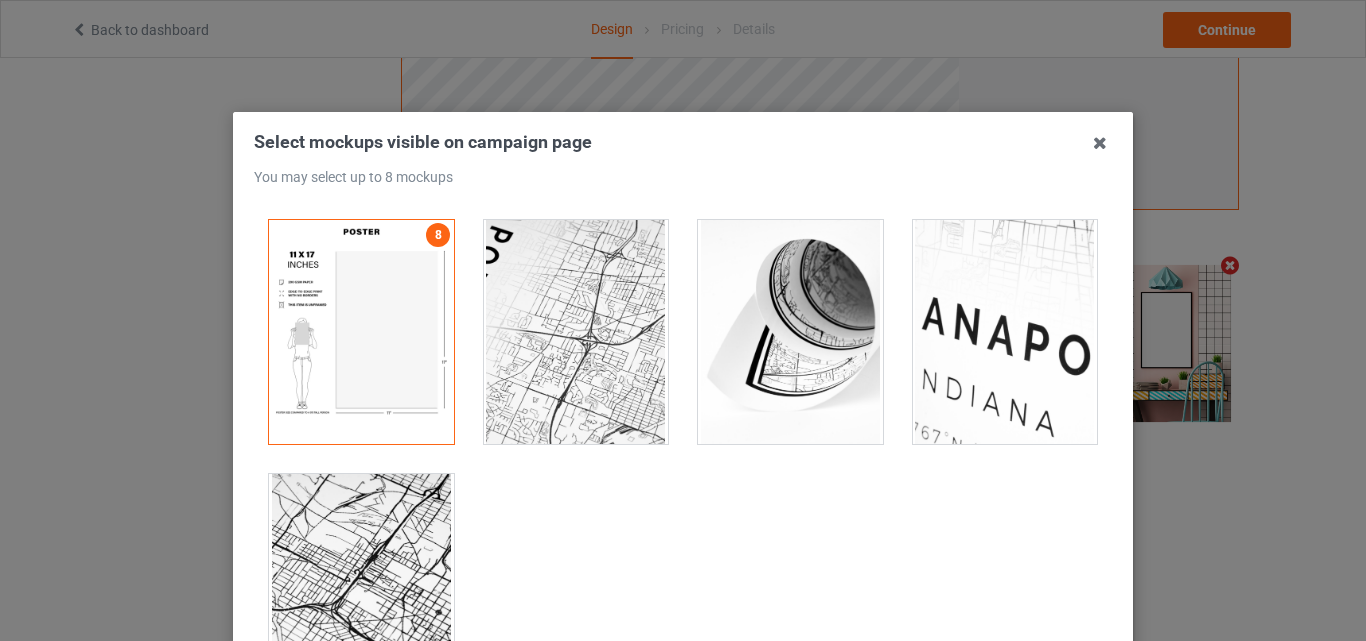 scroll, scrollTop: 653, scrollLeft: 0, axis: vertical 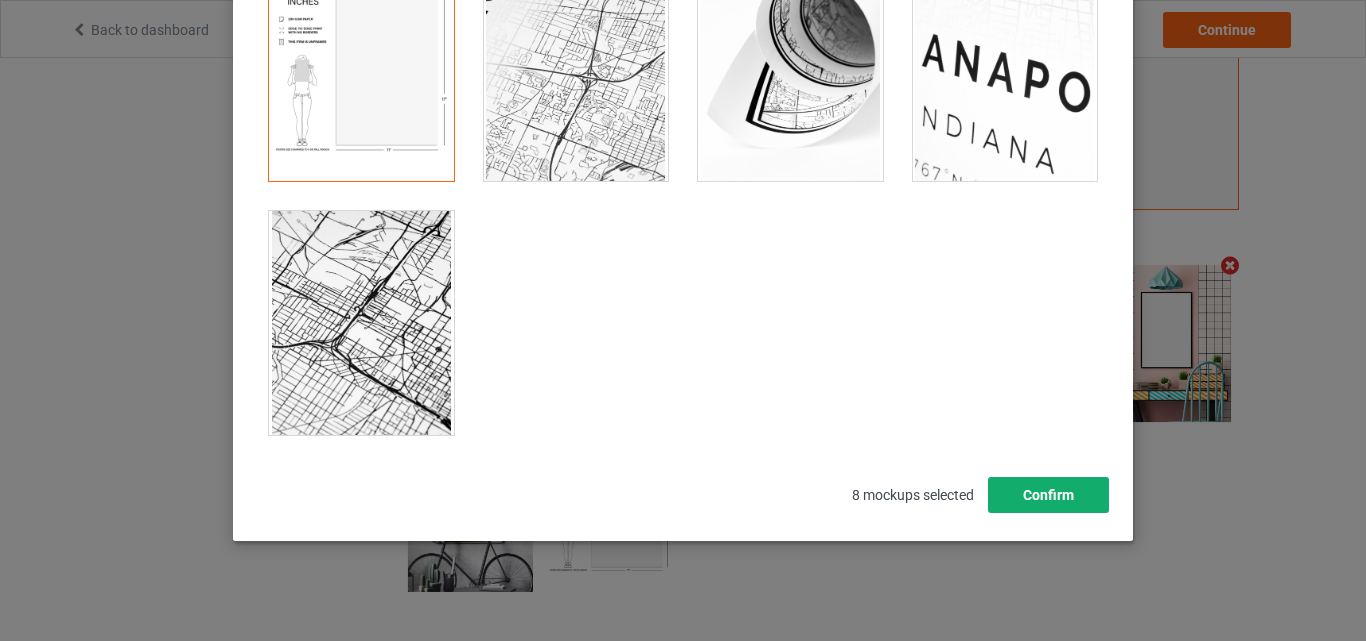 click on "Confirm" at bounding box center (1048, 495) 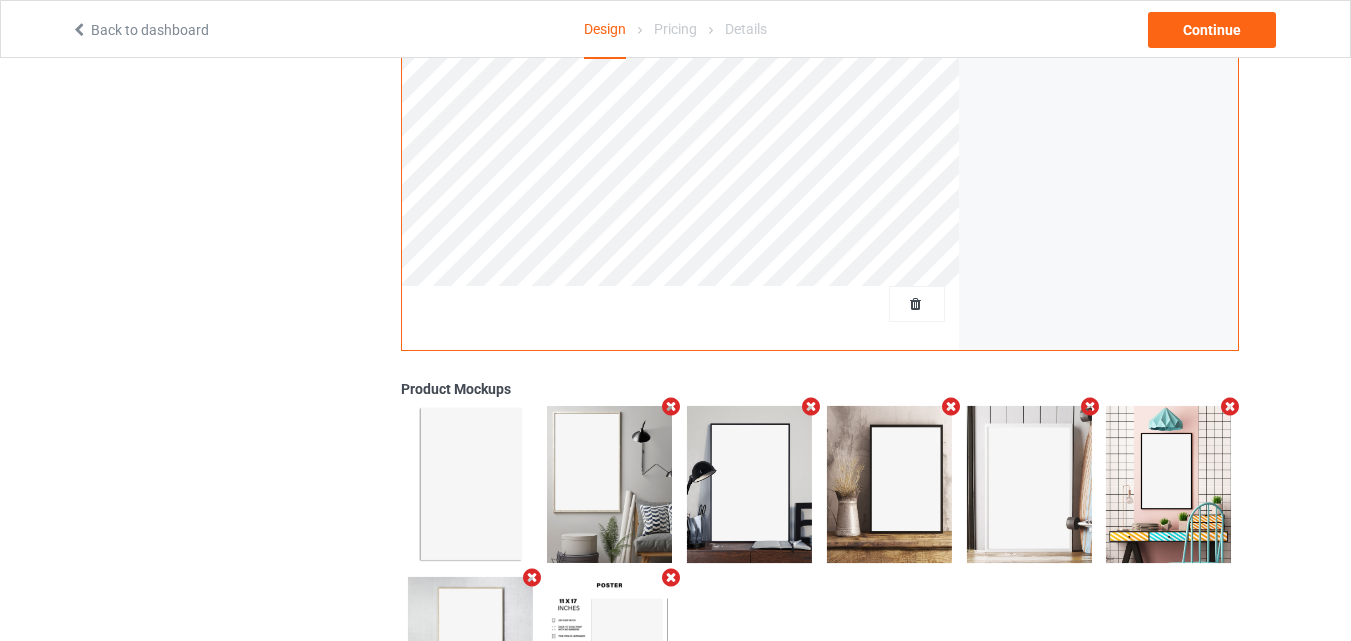 scroll, scrollTop: 653, scrollLeft: 0, axis: vertical 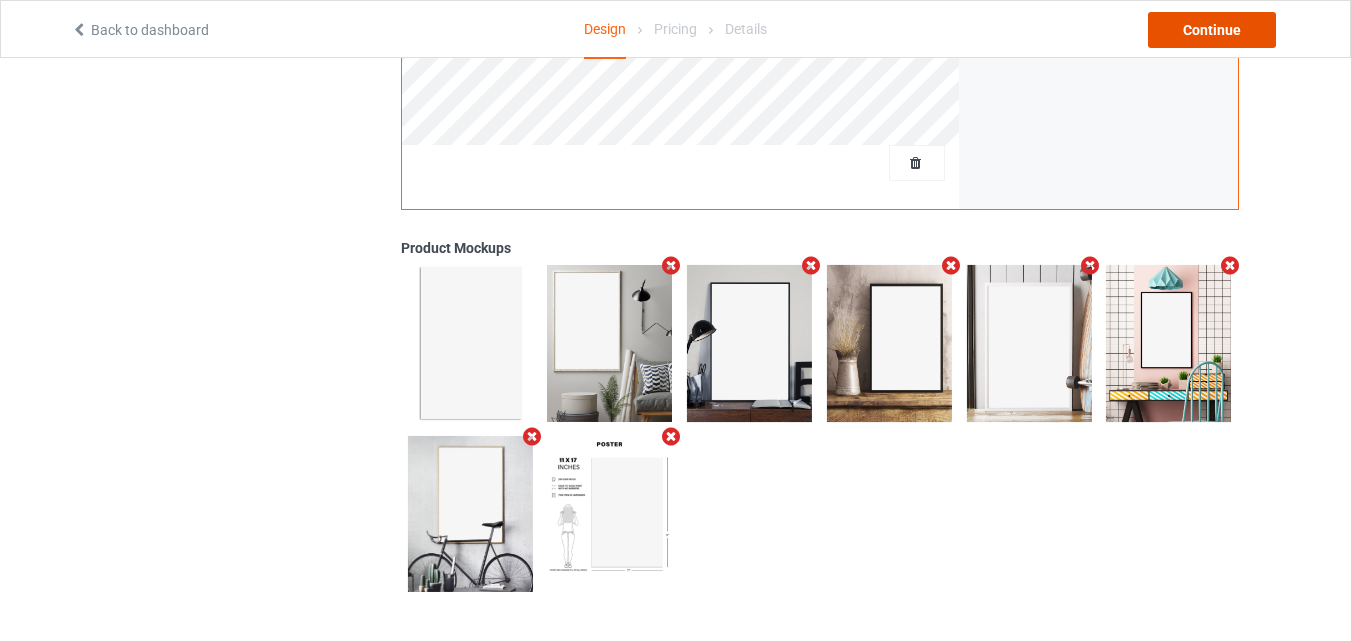 click on "Continue" at bounding box center (1212, 30) 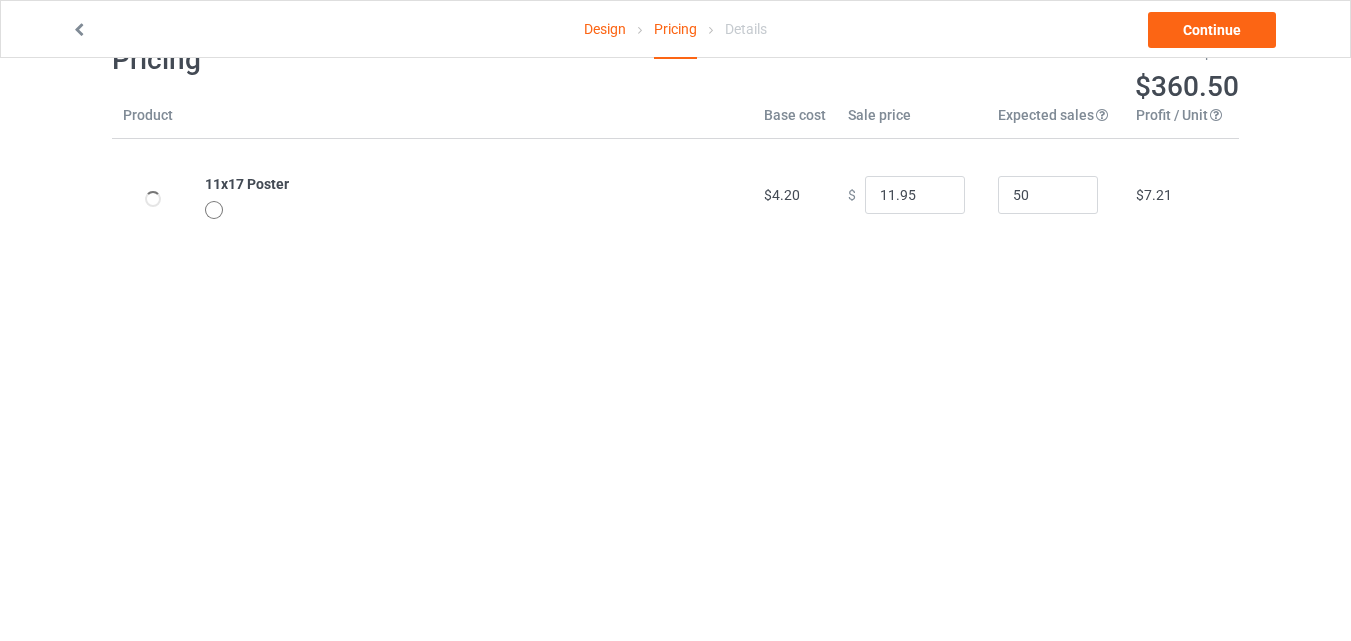 scroll, scrollTop: 0, scrollLeft: 0, axis: both 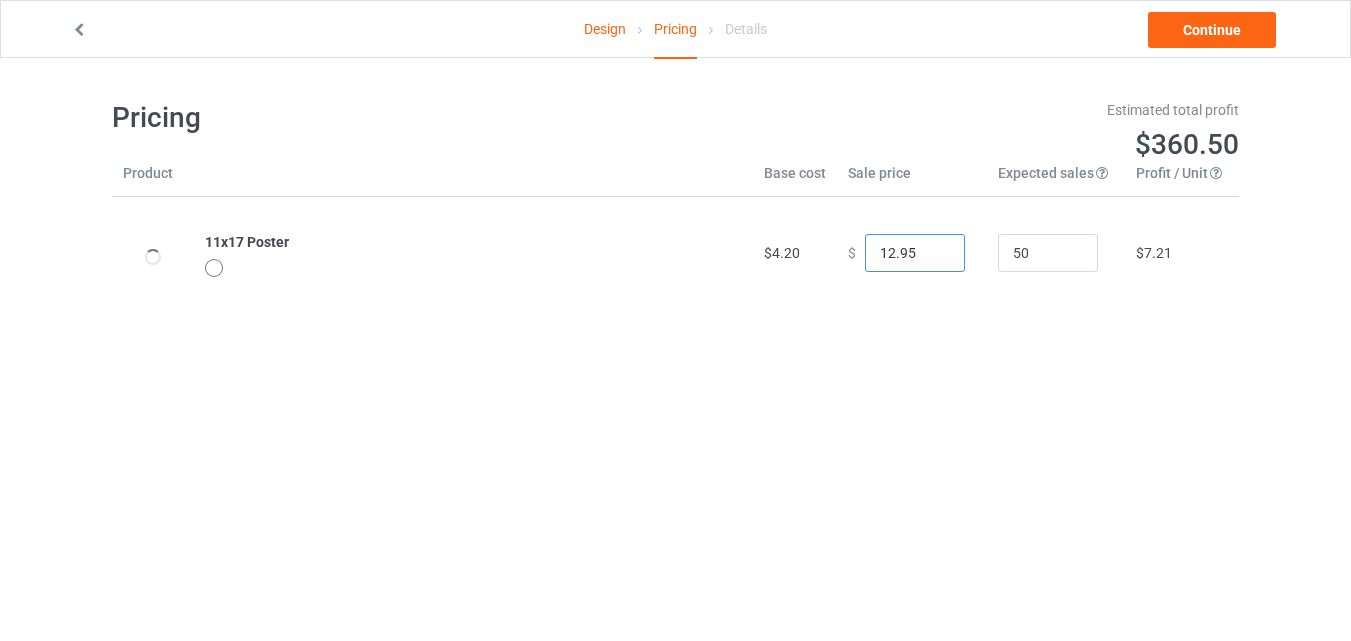 click on "12.95" at bounding box center [915, 253] 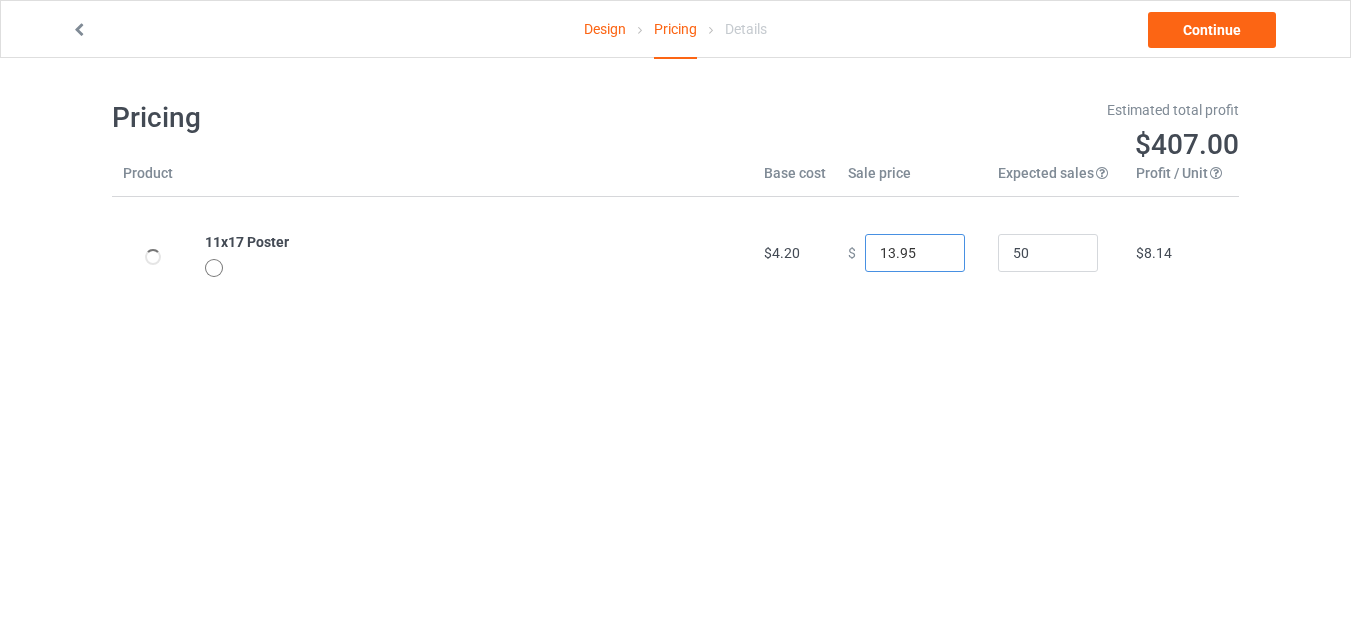 type on "13.95" 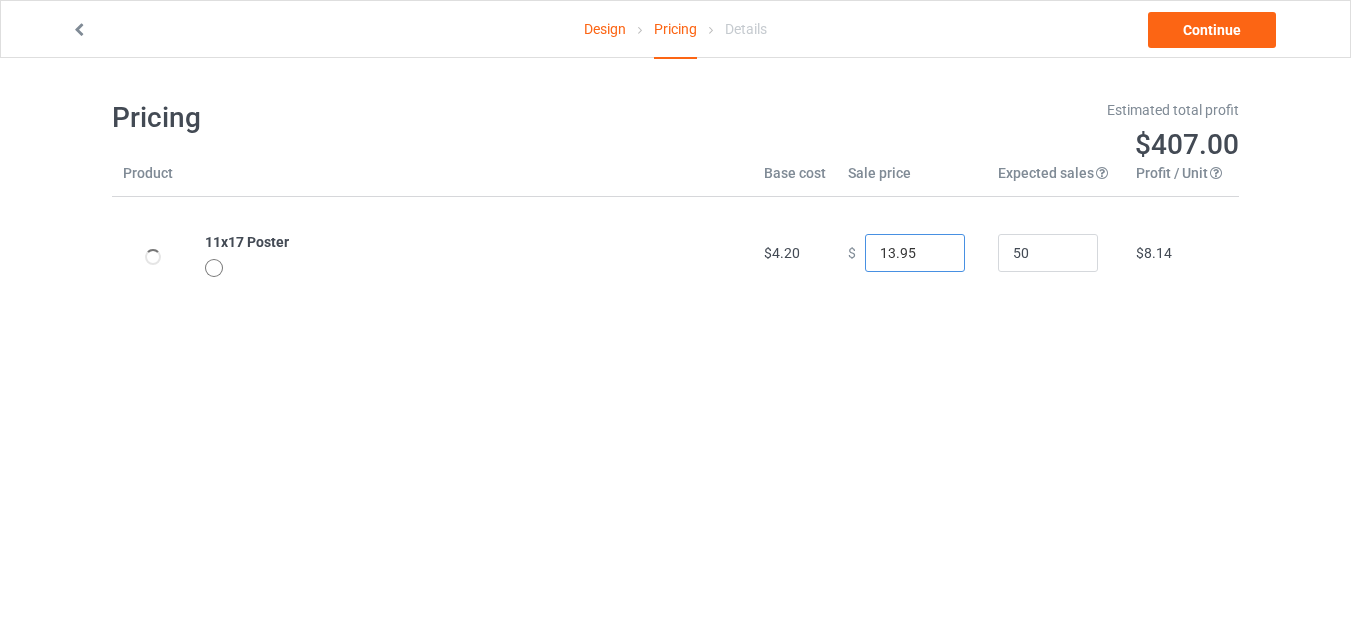 click on "13.95" at bounding box center [915, 253] 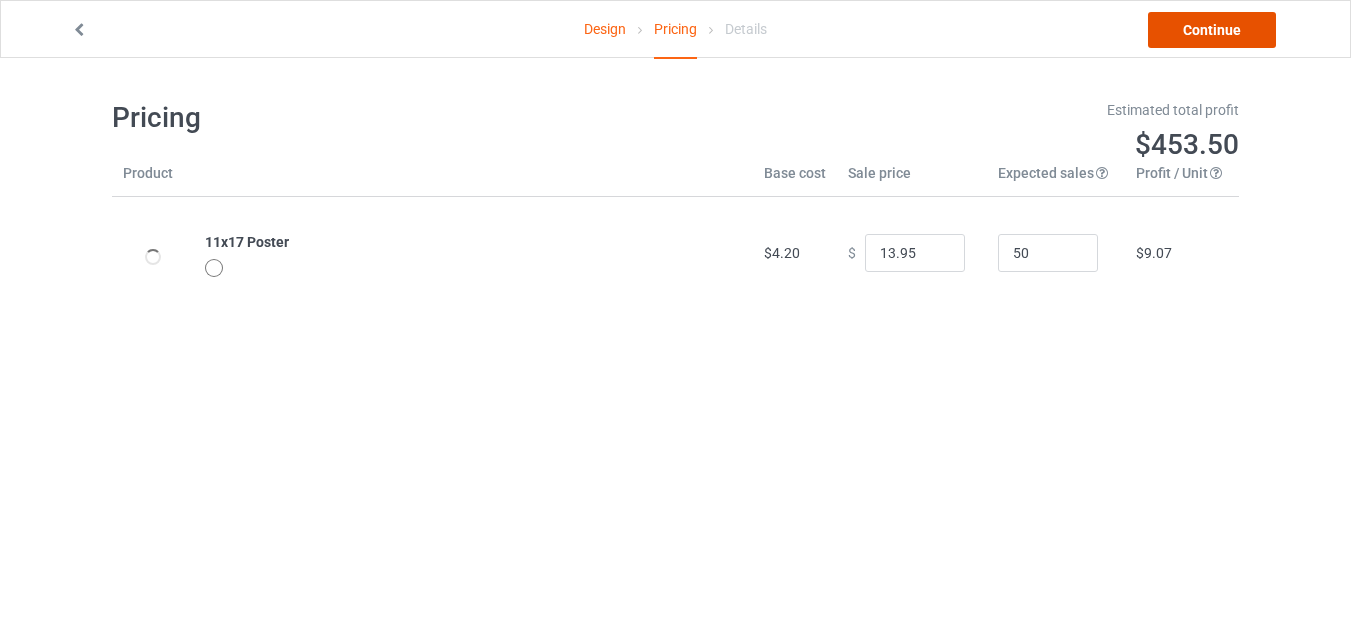 click on "Continue" at bounding box center [1212, 30] 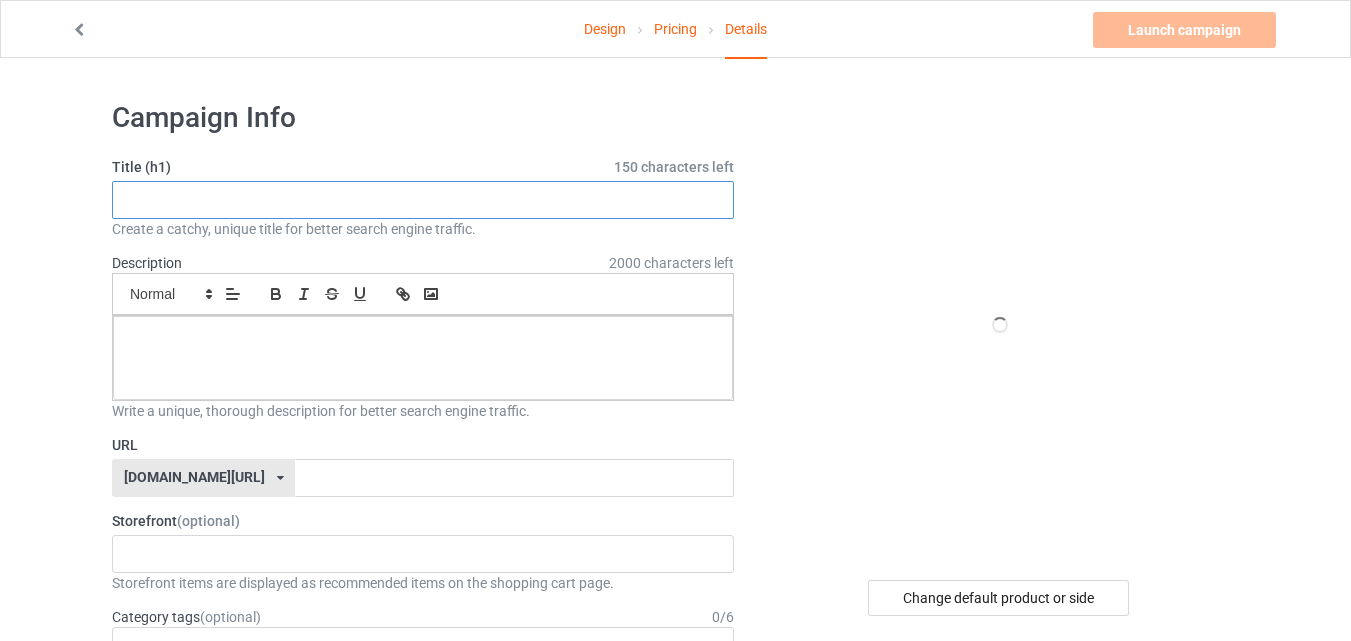 click at bounding box center (423, 200) 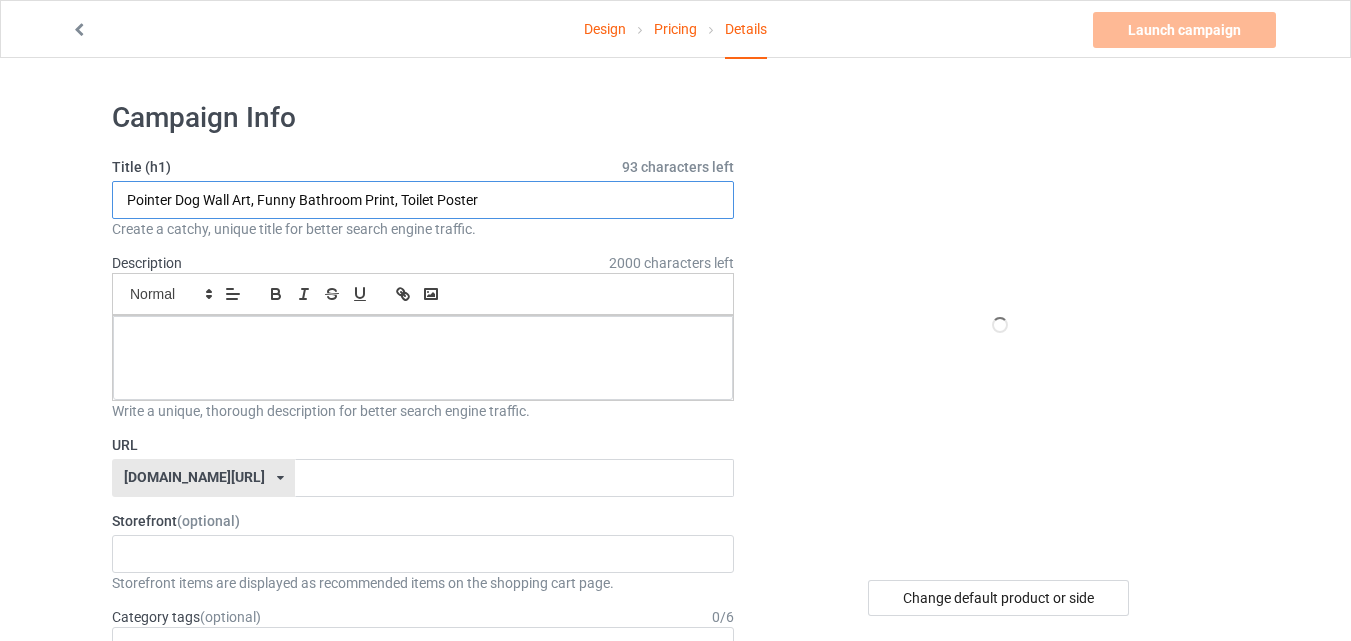 type on "Pointer Dog Wall Art, Funny Bathroom Print, Toilet Poster" 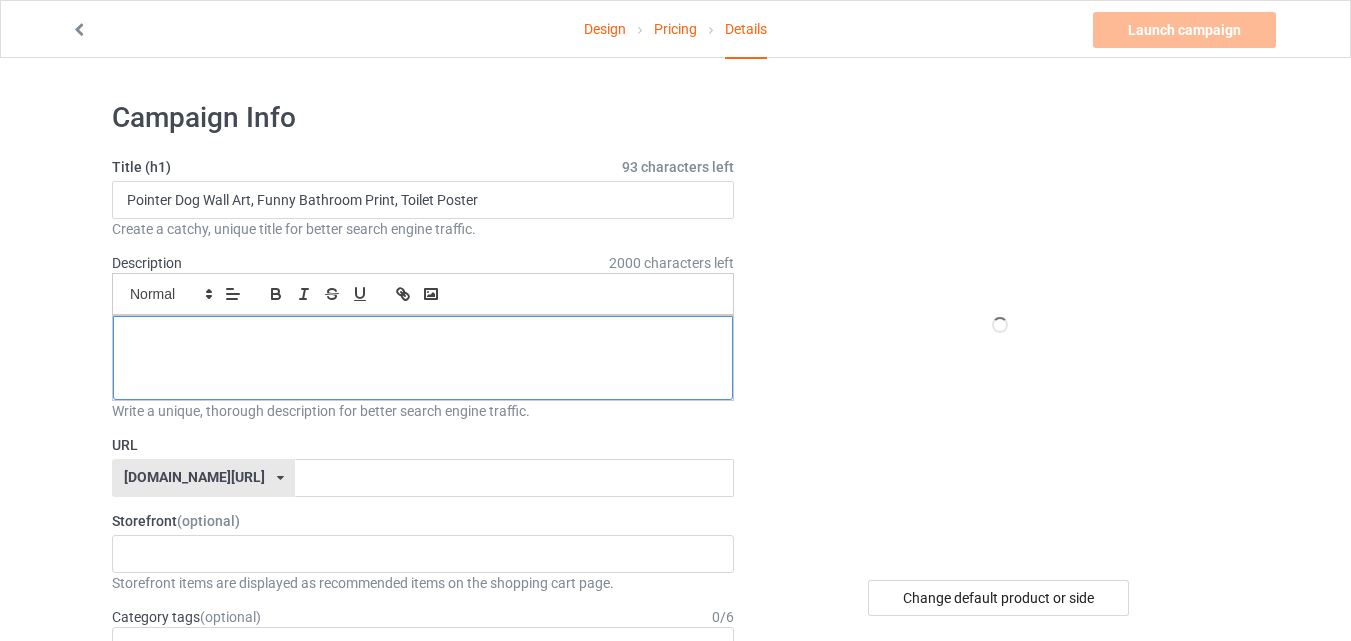 click at bounding box center (423, 358) 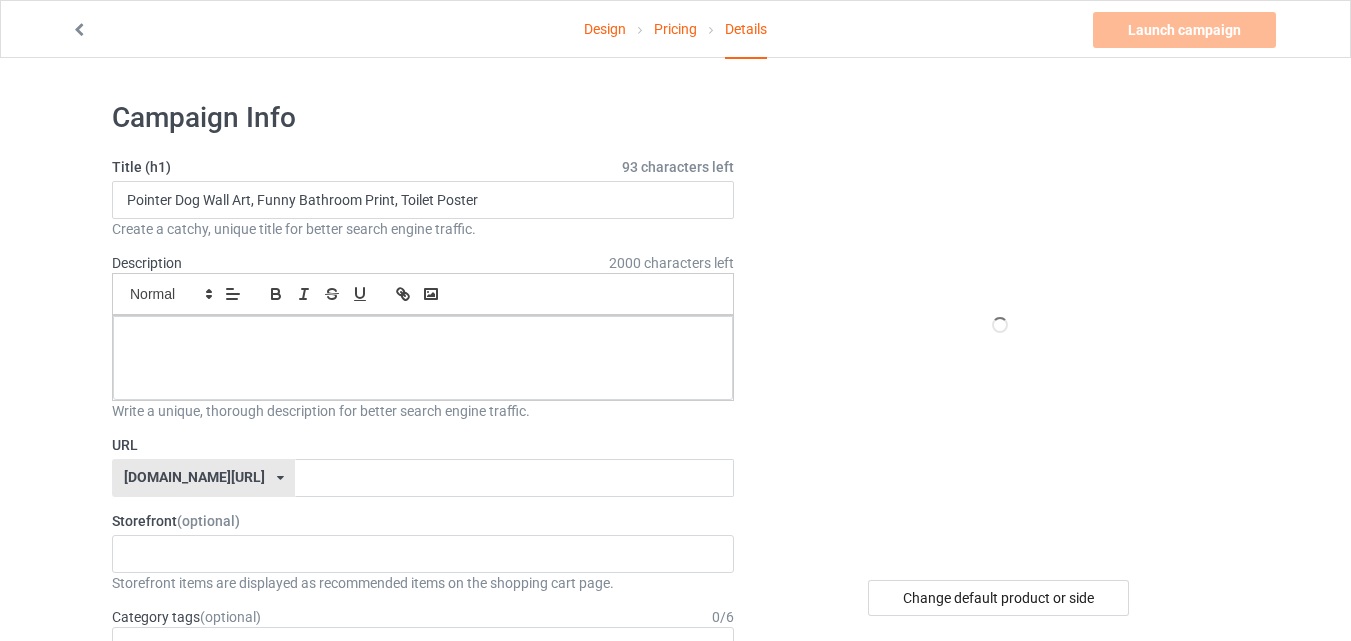 paste 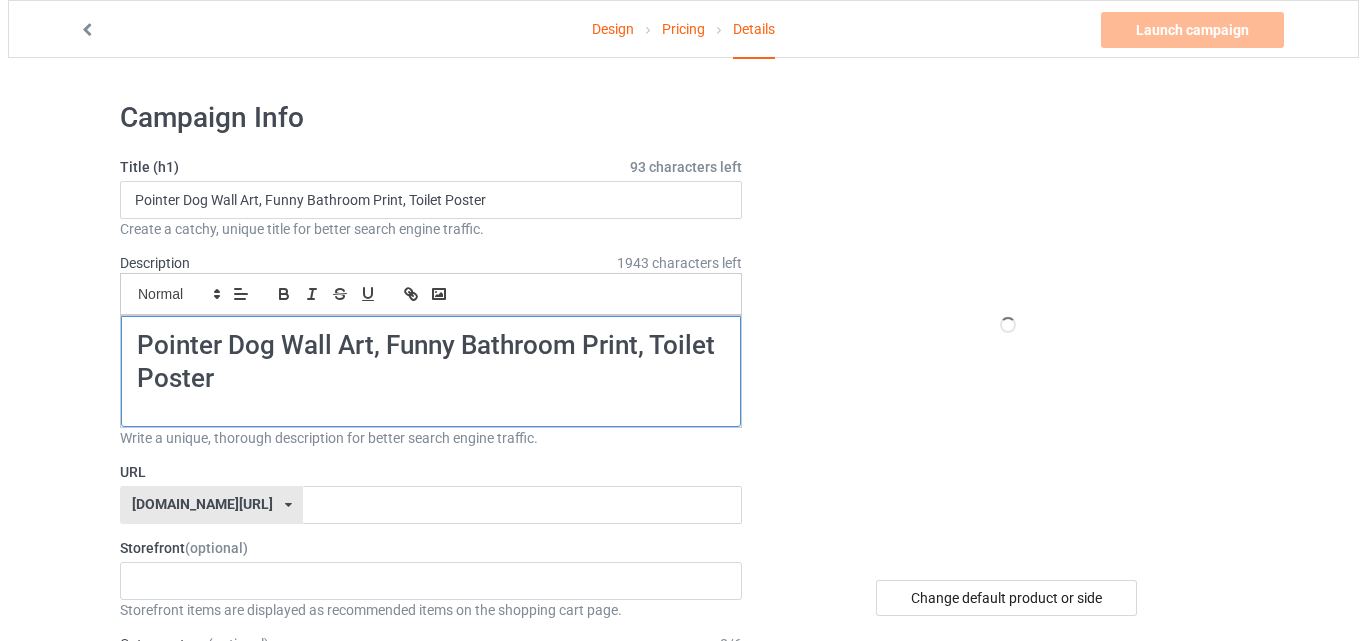 scroll, scrollTop: 0, scrollLeft: 0, axis: both 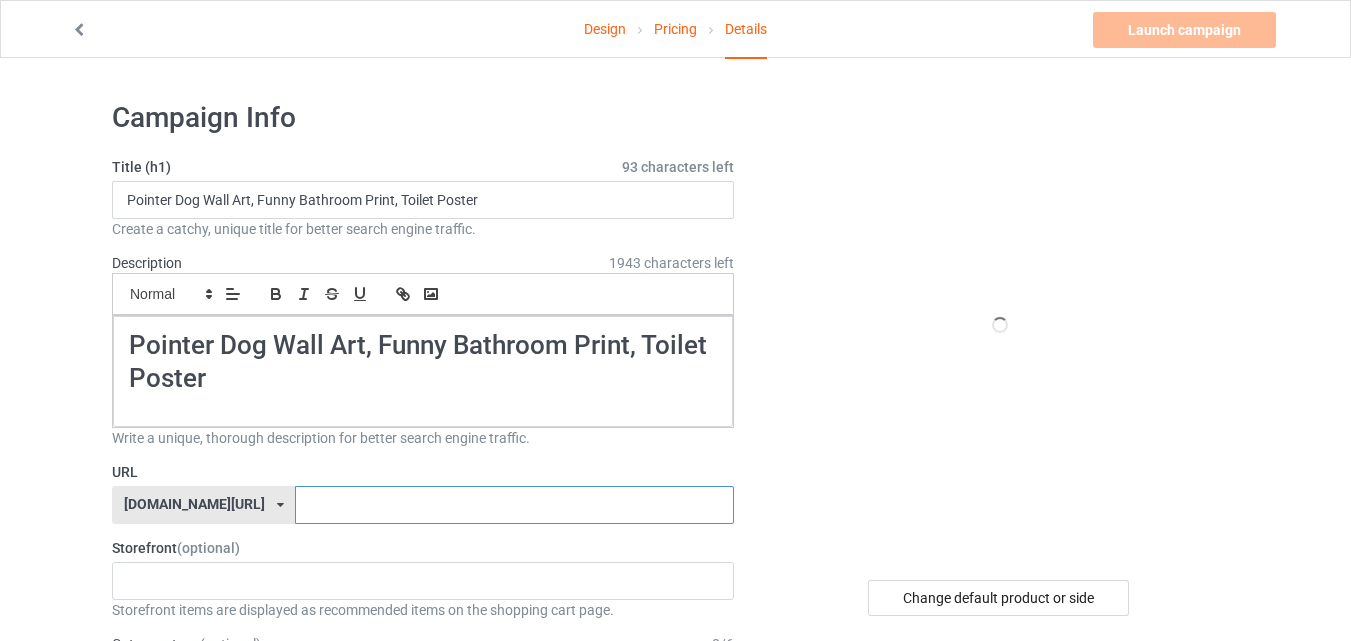 click at bounding box center [514, 505] 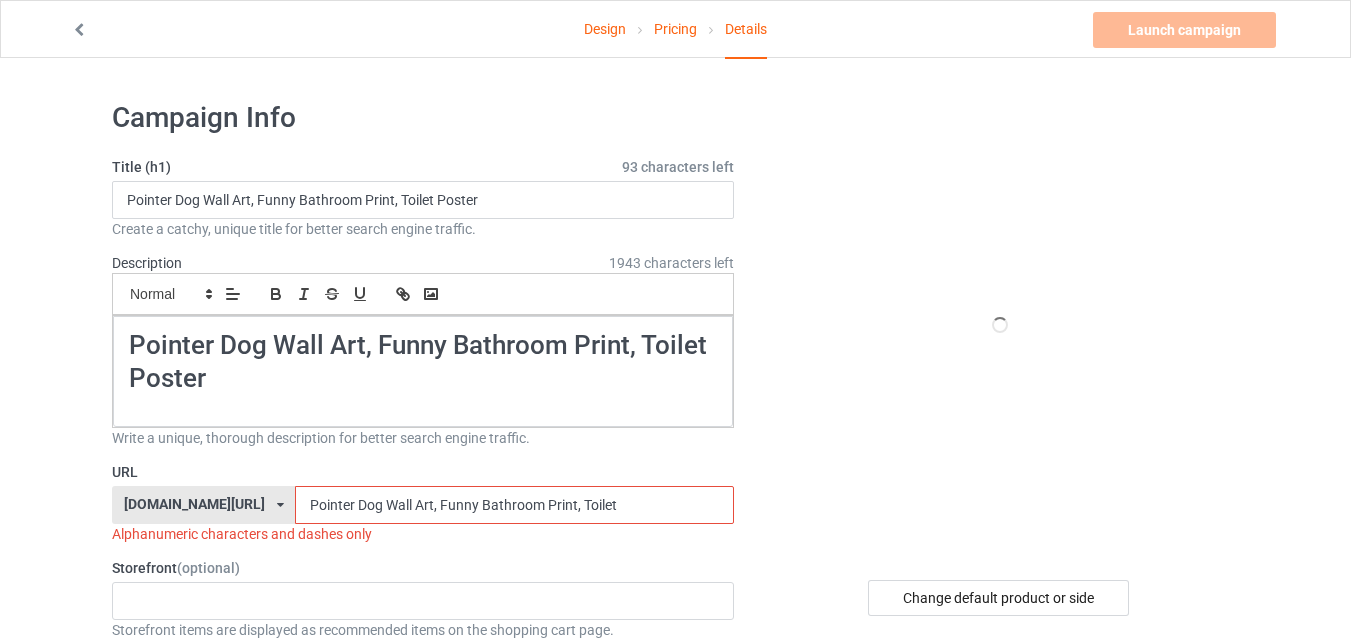 click on "Pointer Dog Wall Art, Funny Bathroom Print, Toilet" at bounding box center [514, 505] 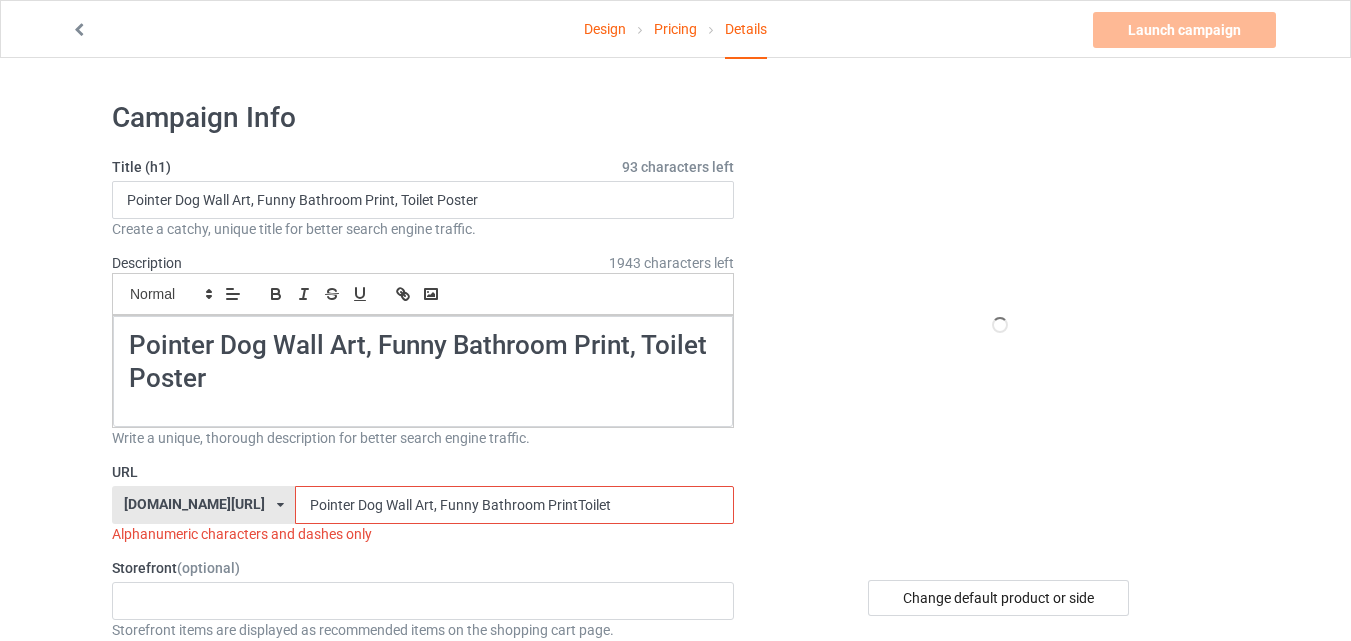 click on "Pointer Dog Wall Art, Funny Bathroom PrintToilet" at bounding box center (514, 505) 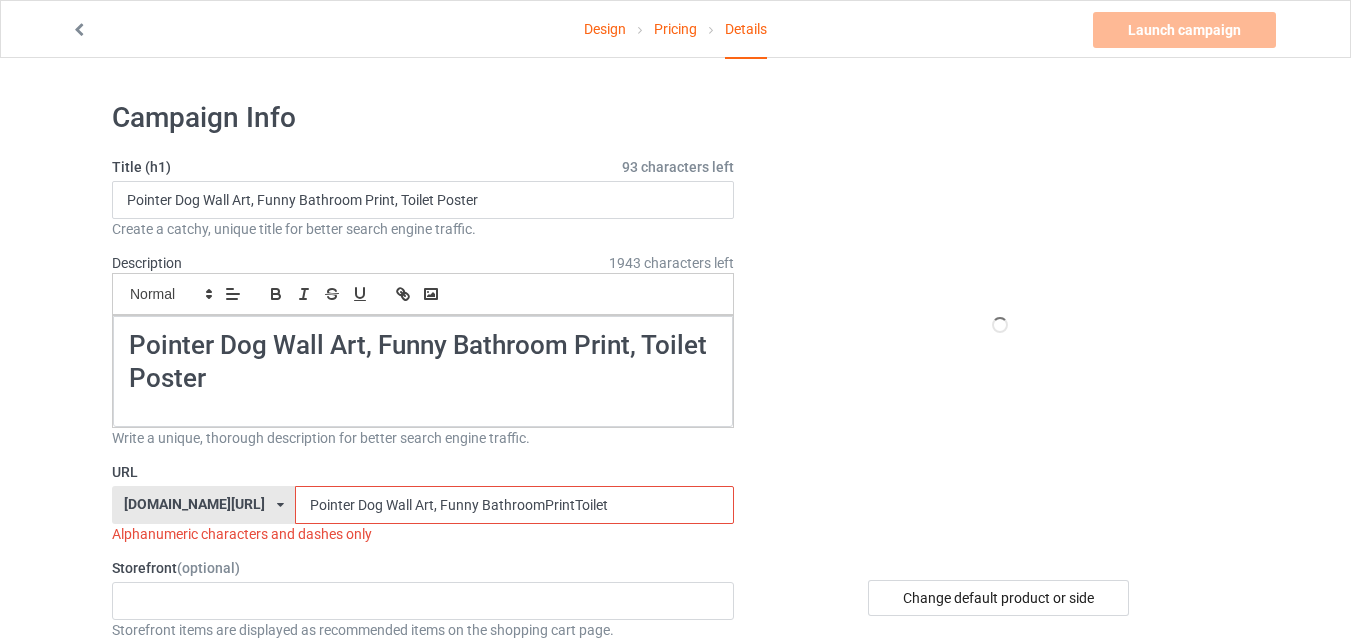 click on "Pointer Dog Wall Art, Funny BathroomPrintToilet" at bounding box center [514, 505] 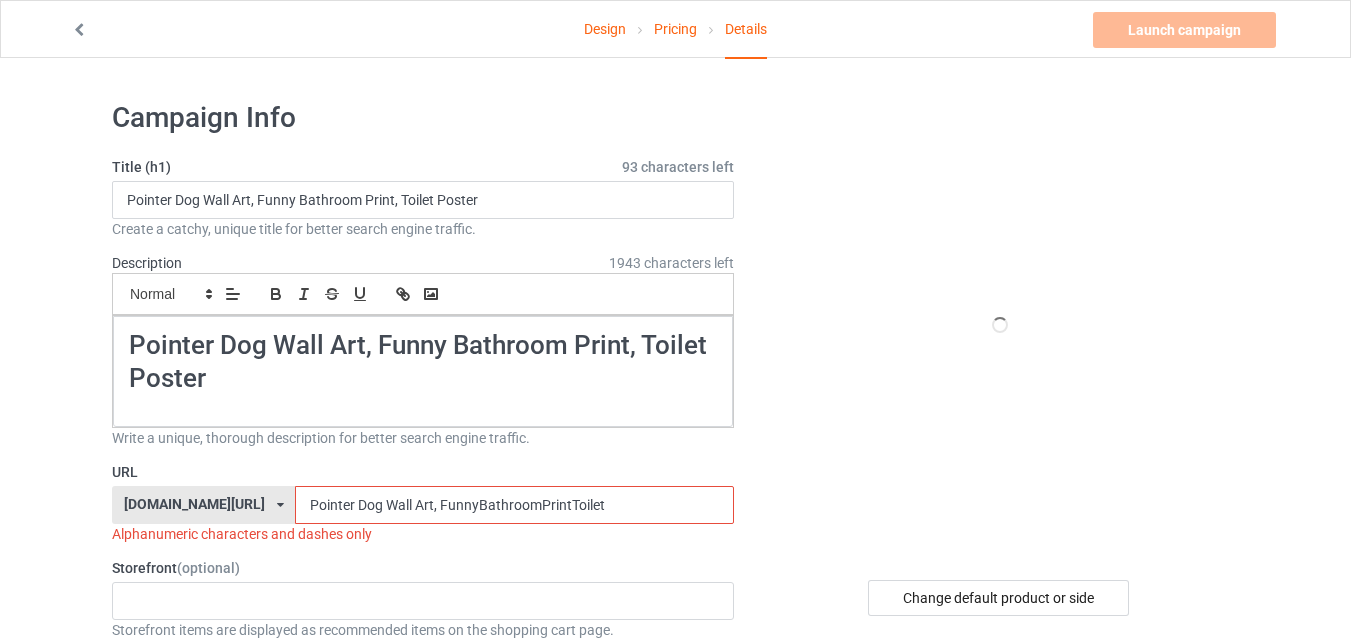 click on "Pointer Dog Wall Art, FunnyBathroomPrintToilet" at bounding box center [514, 505] 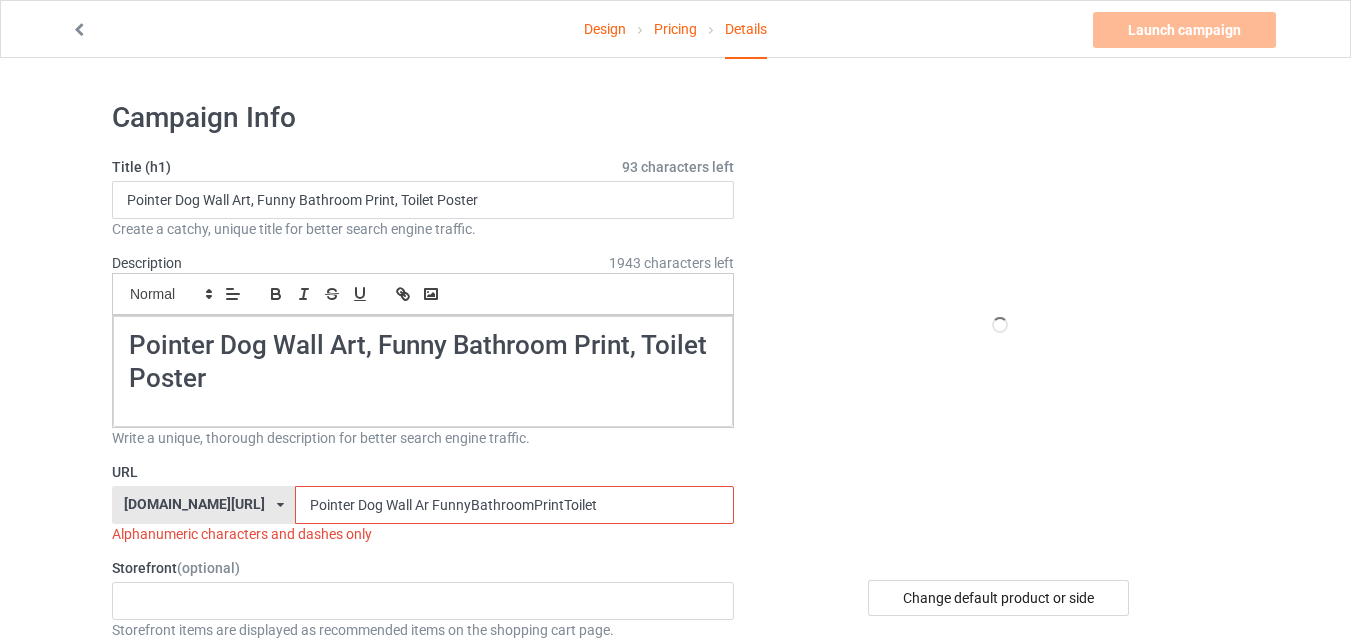 click on "Pointer Dog Wall Ar FunnyBathroomPrintToilet" at bounding box center [514, 505] 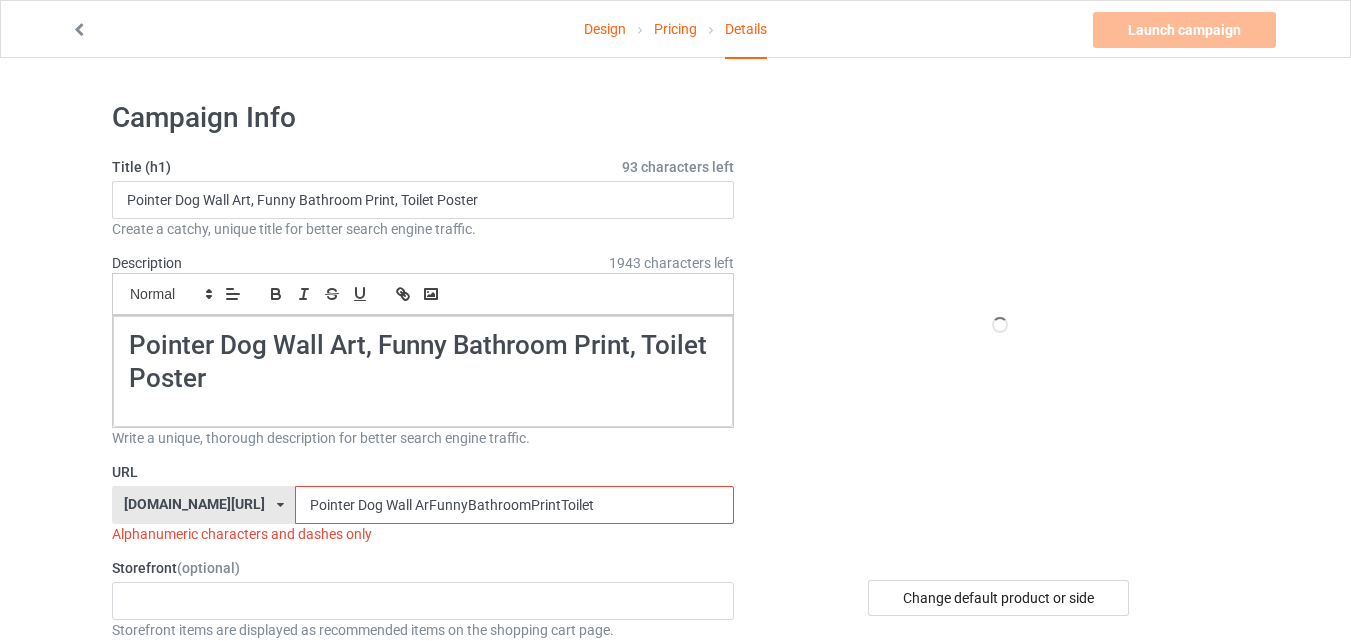 click on "Pointer Dog Wall ArFunnyBathroomPrintToilet" at bounding box center (514, 505) 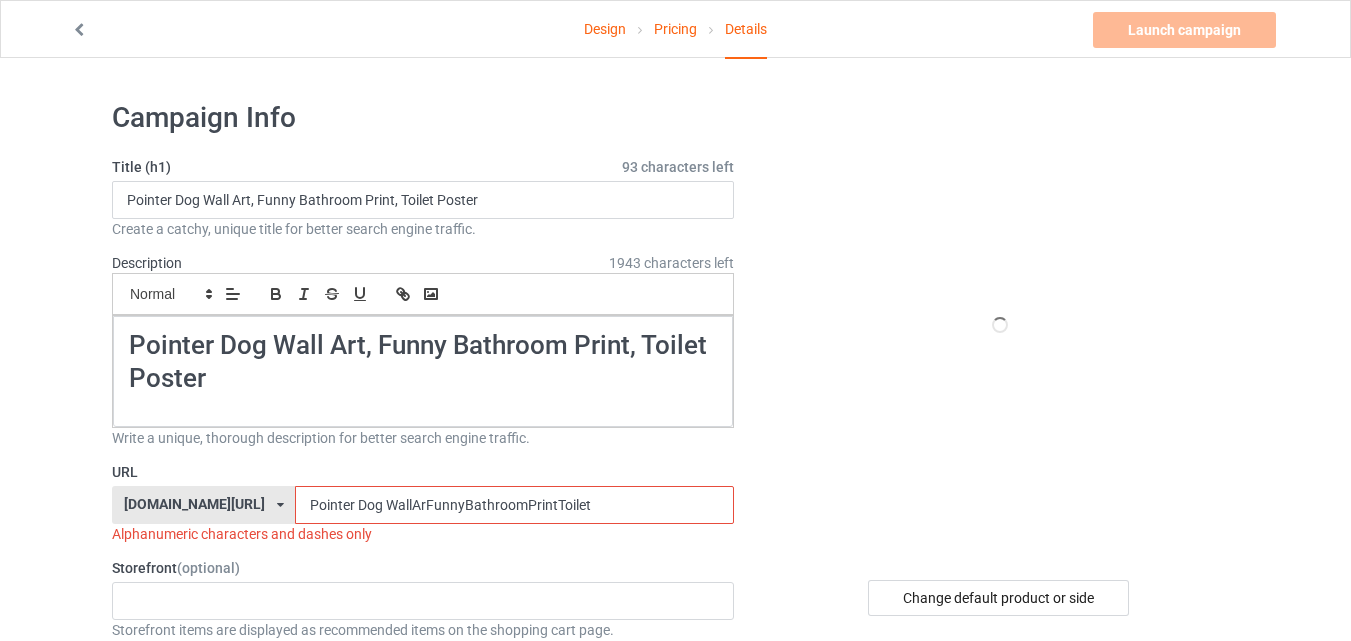 click on "Pointer Dog WallArFunnyBathroomPrintToilet" at bounding box center (514, 505) 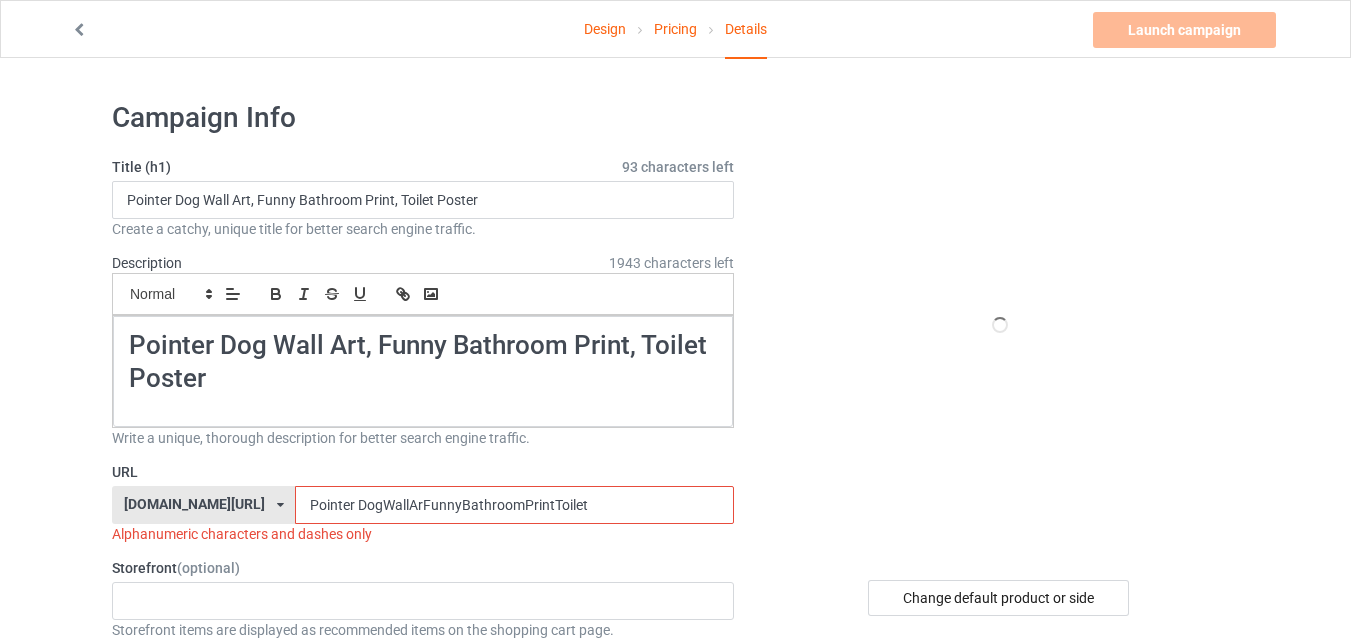 click on "Pointer DogWallArFunnyBathroomPrintToilet" at bounding box center (514, 505) 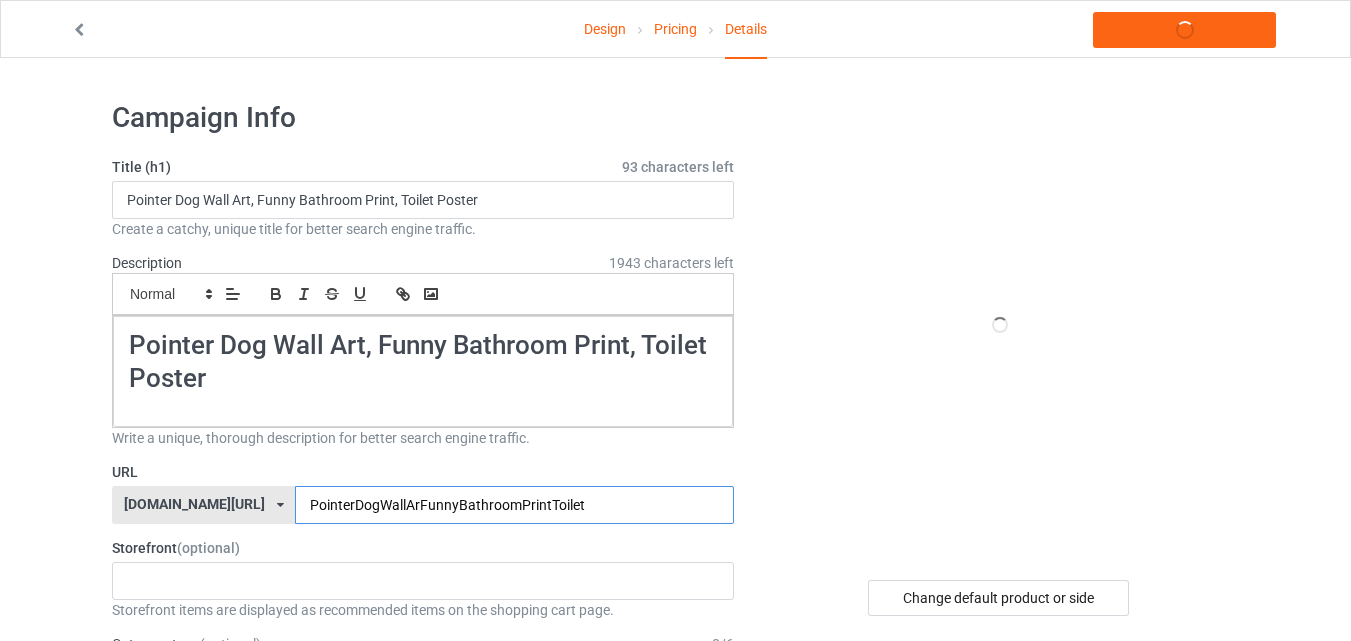 click on "PointerDogWallArFunnyBathroomPrintToilet" at bounding box center [514, 505] 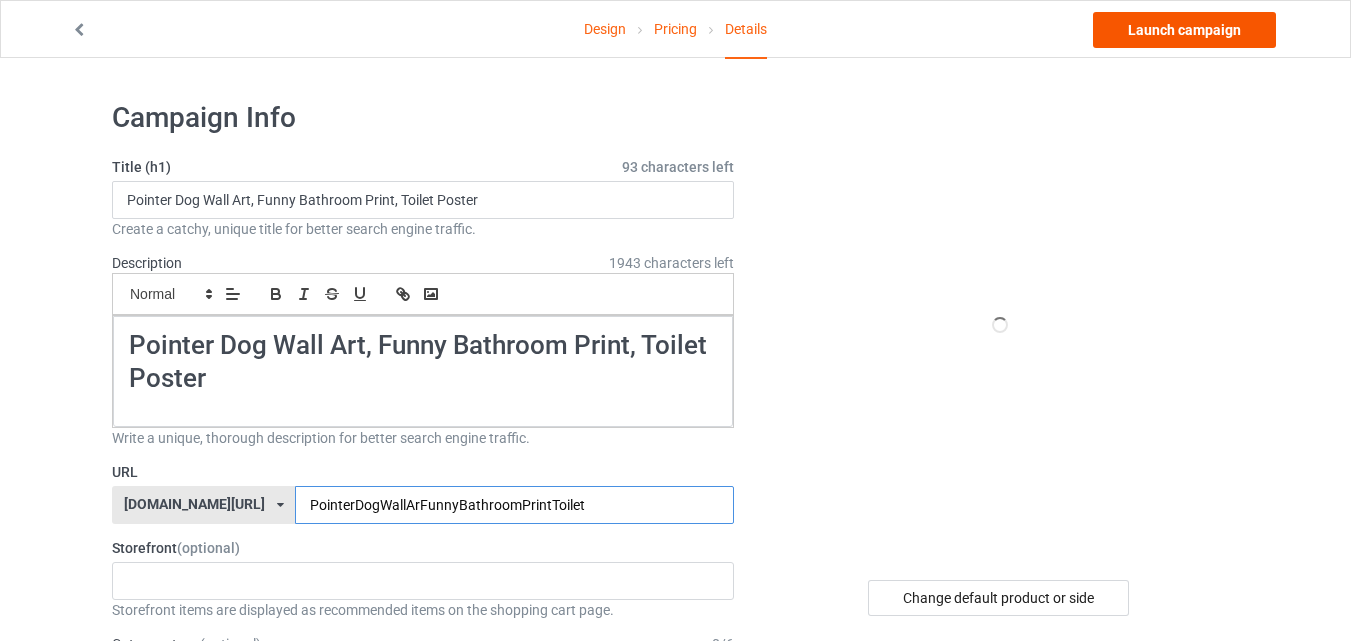 type on "PointerDogWallArFunnyBathroomPrintToilet" 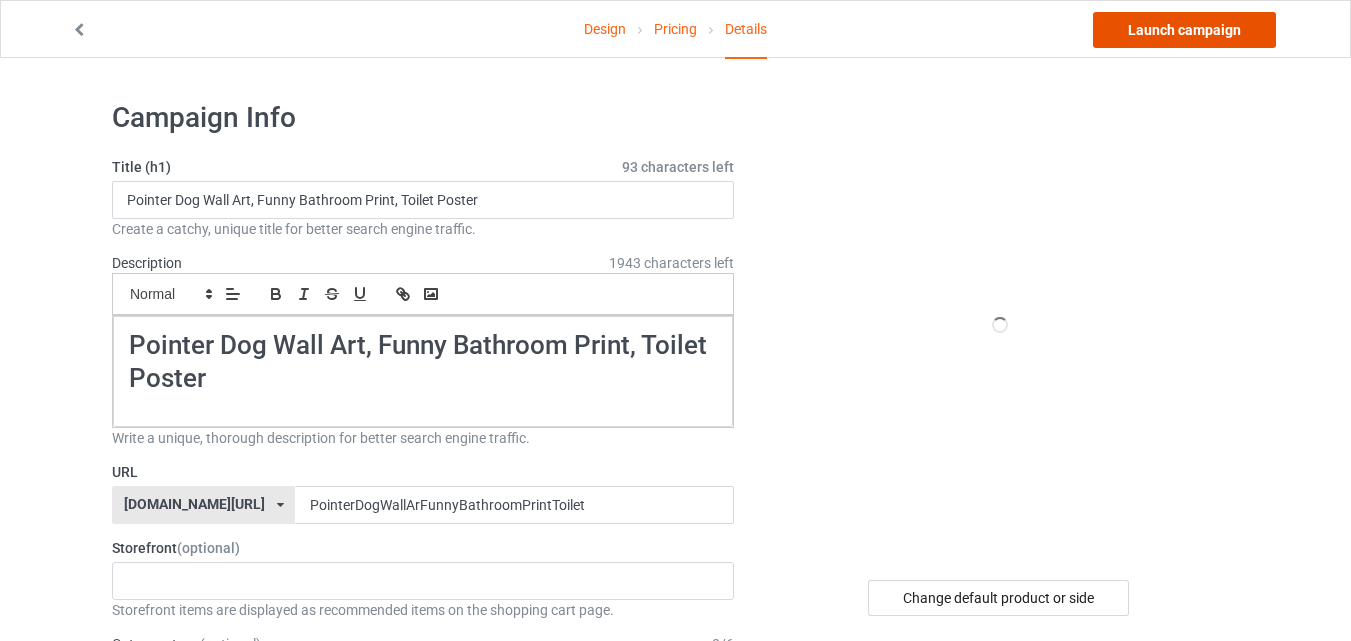 click on "Launch campaign" at bounding box center (1184, 30) 